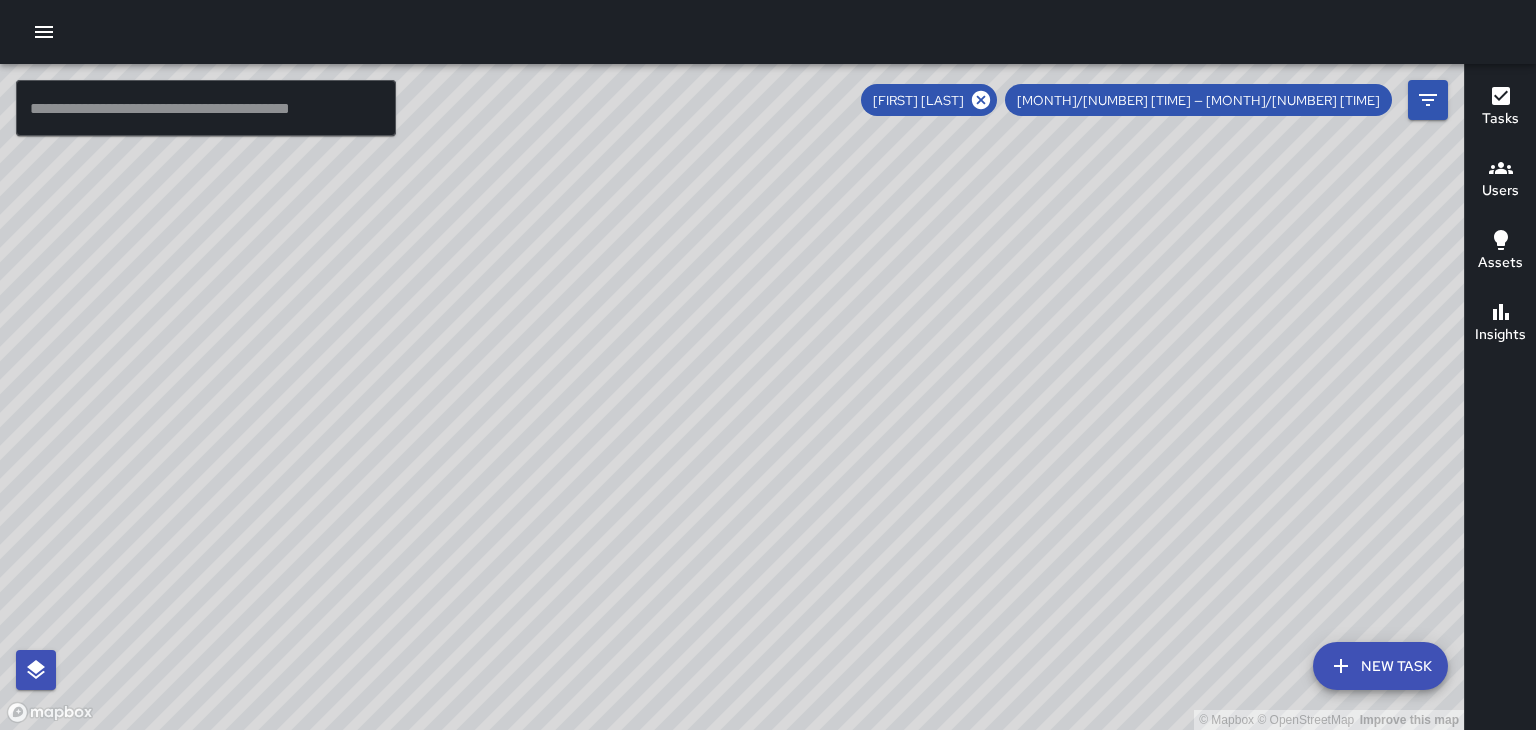 scroll, scrollTop: 0, scrollLeft: 0, axis: both 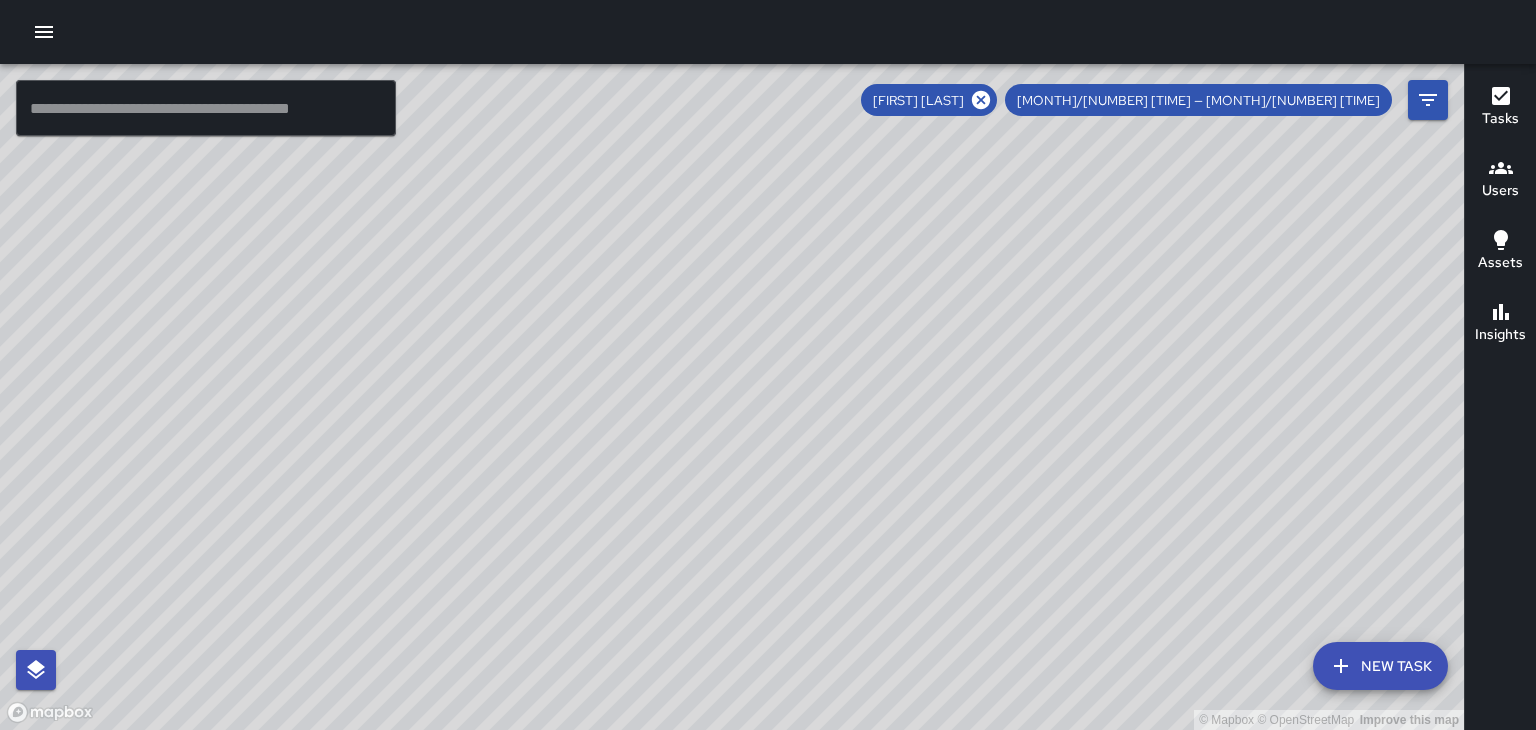 click on "[FIRST] [LAST] [DATE] — [DATE]" at bounding box center [1126, 100] 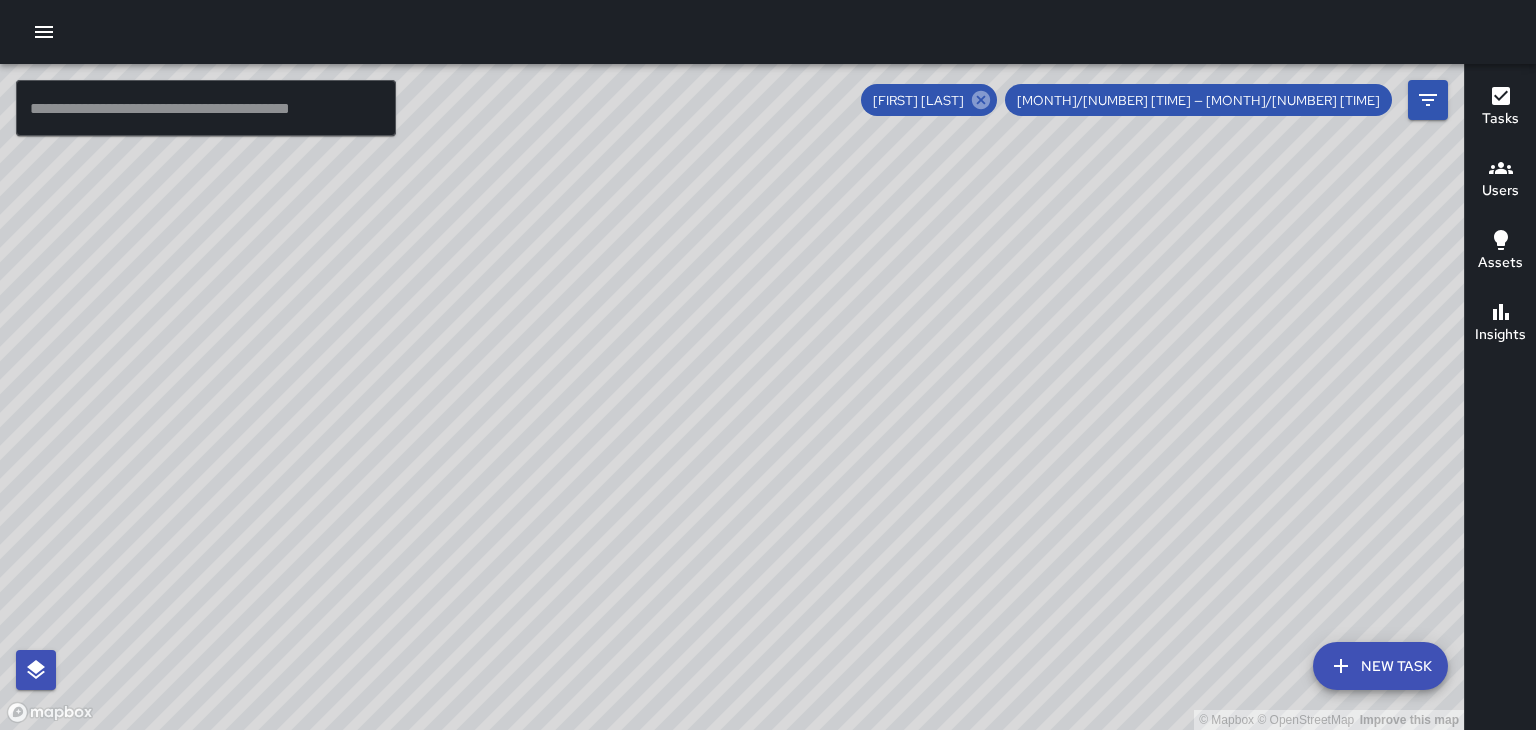 click 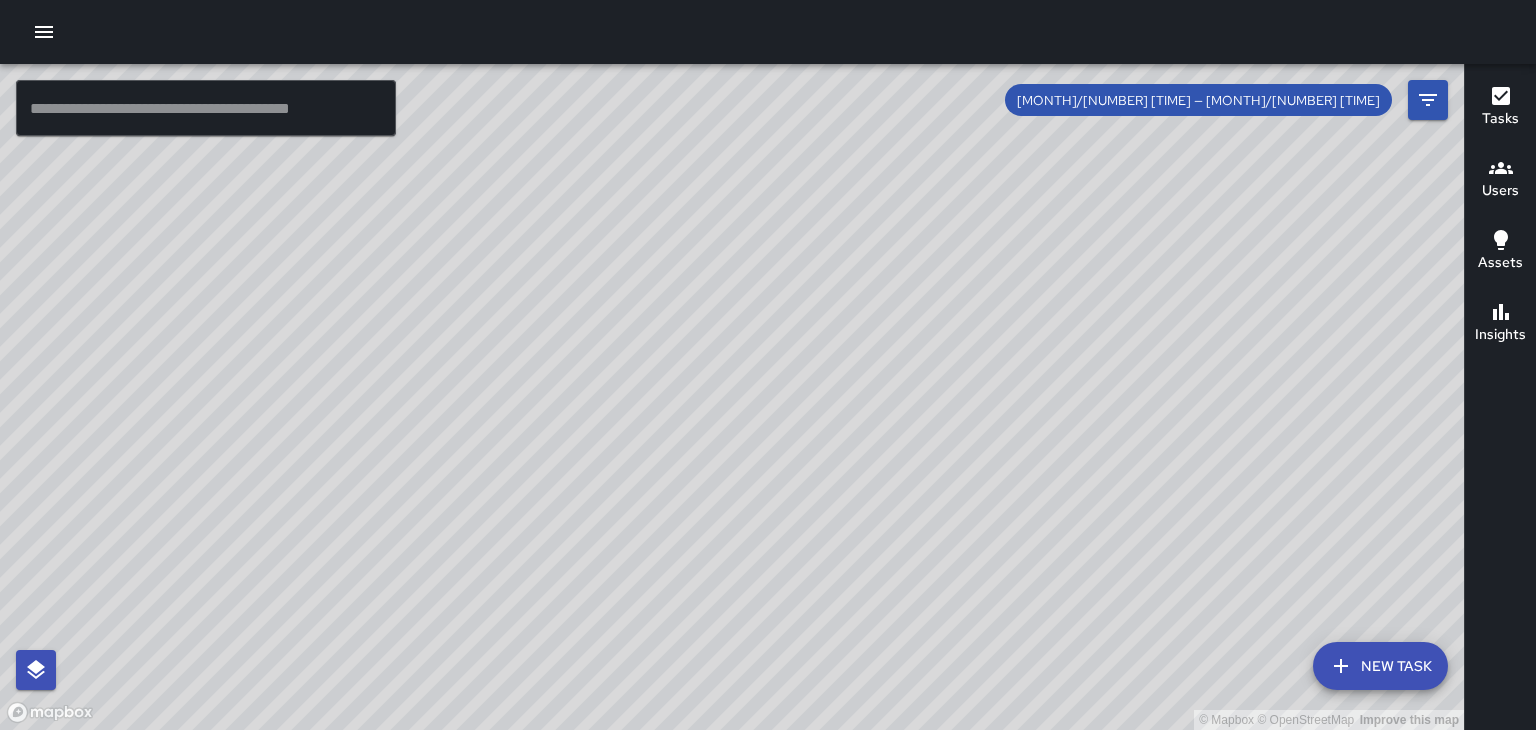 click on "[MONTH]/[NUMBER] [TIME] — [MONTH]/[NUMBER] [TIME]" at bounding box center [1198, 100] 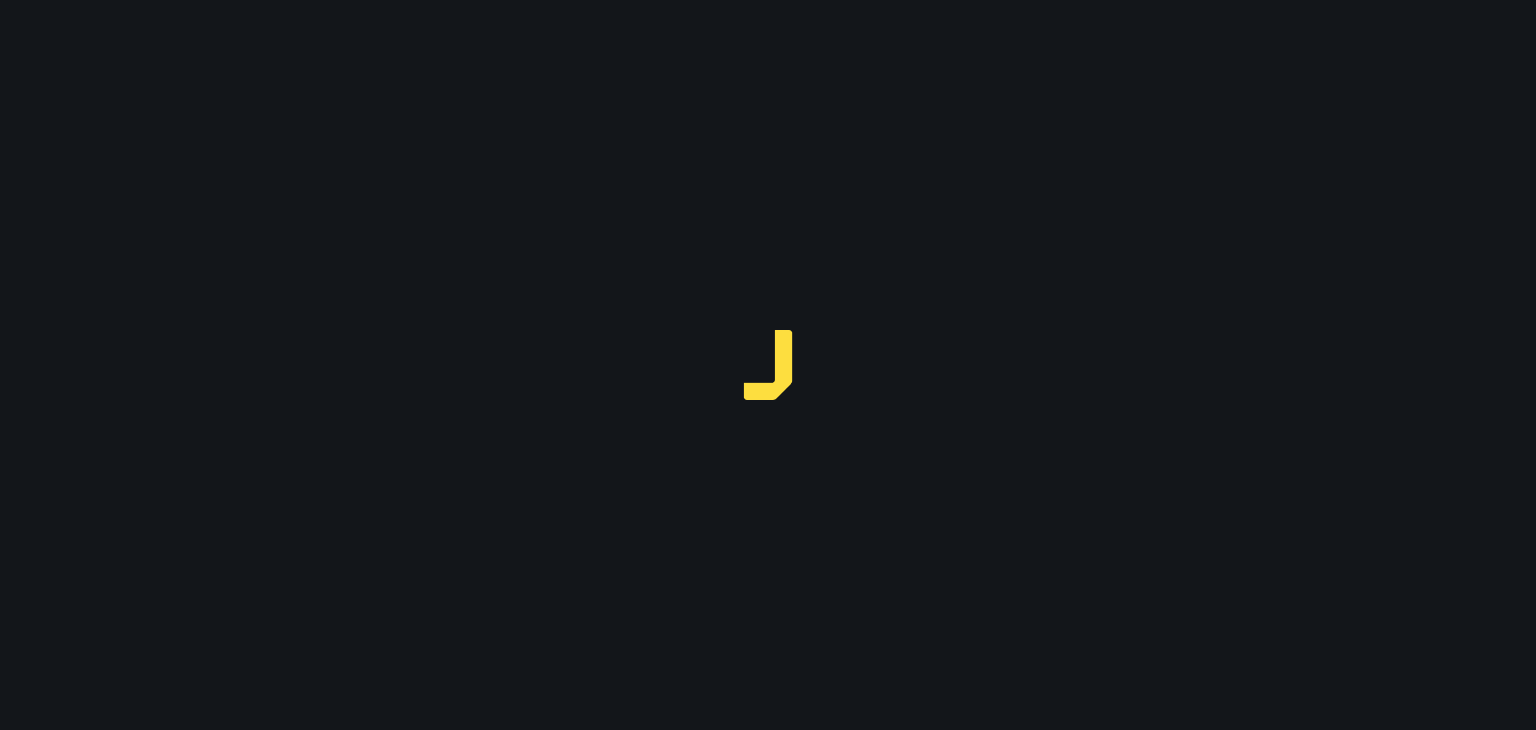 scroll, scrollTop: 0, scrollLeft: 0, axis: both 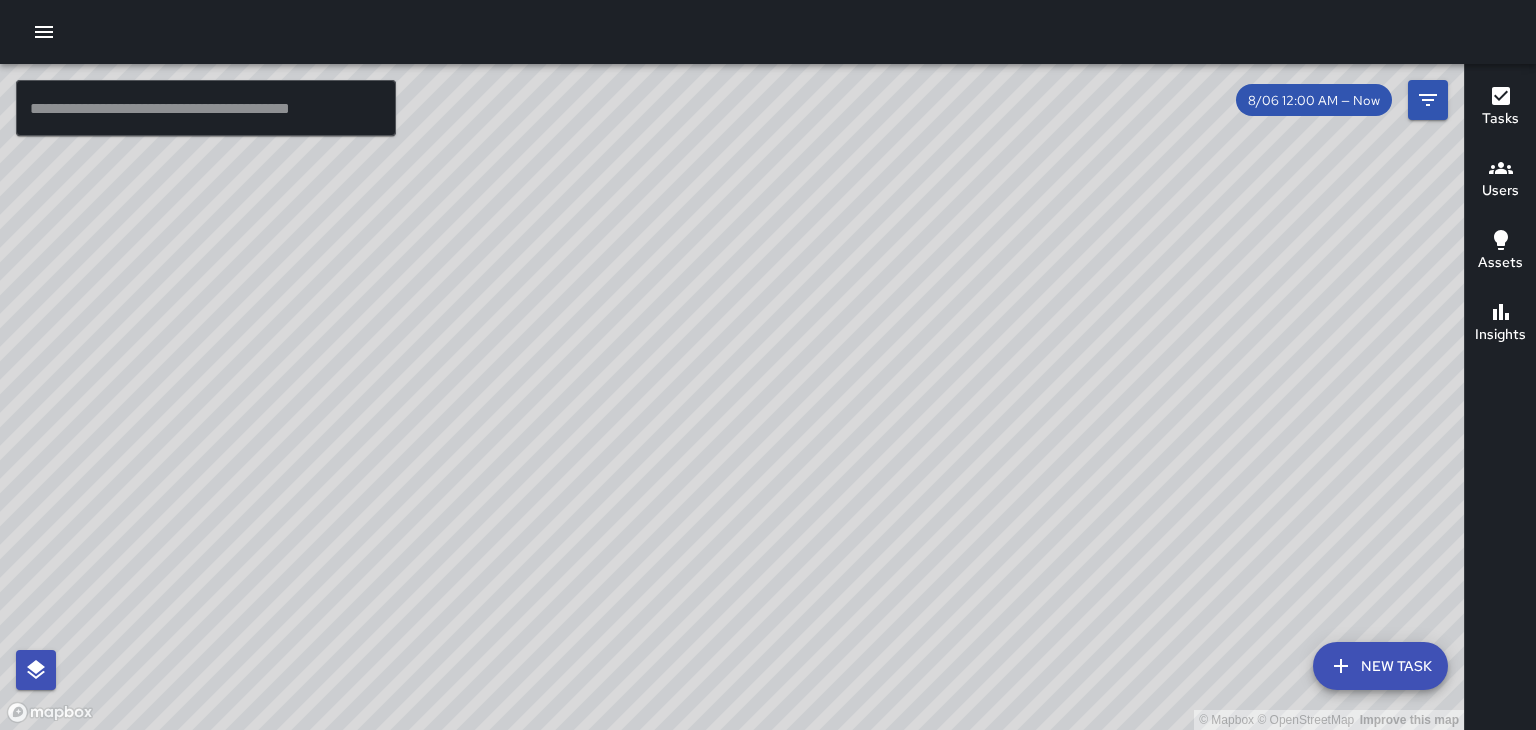 click on "© Mapbox   © OpenStreetMap   Improve this map" at bounding box center (732, 397) 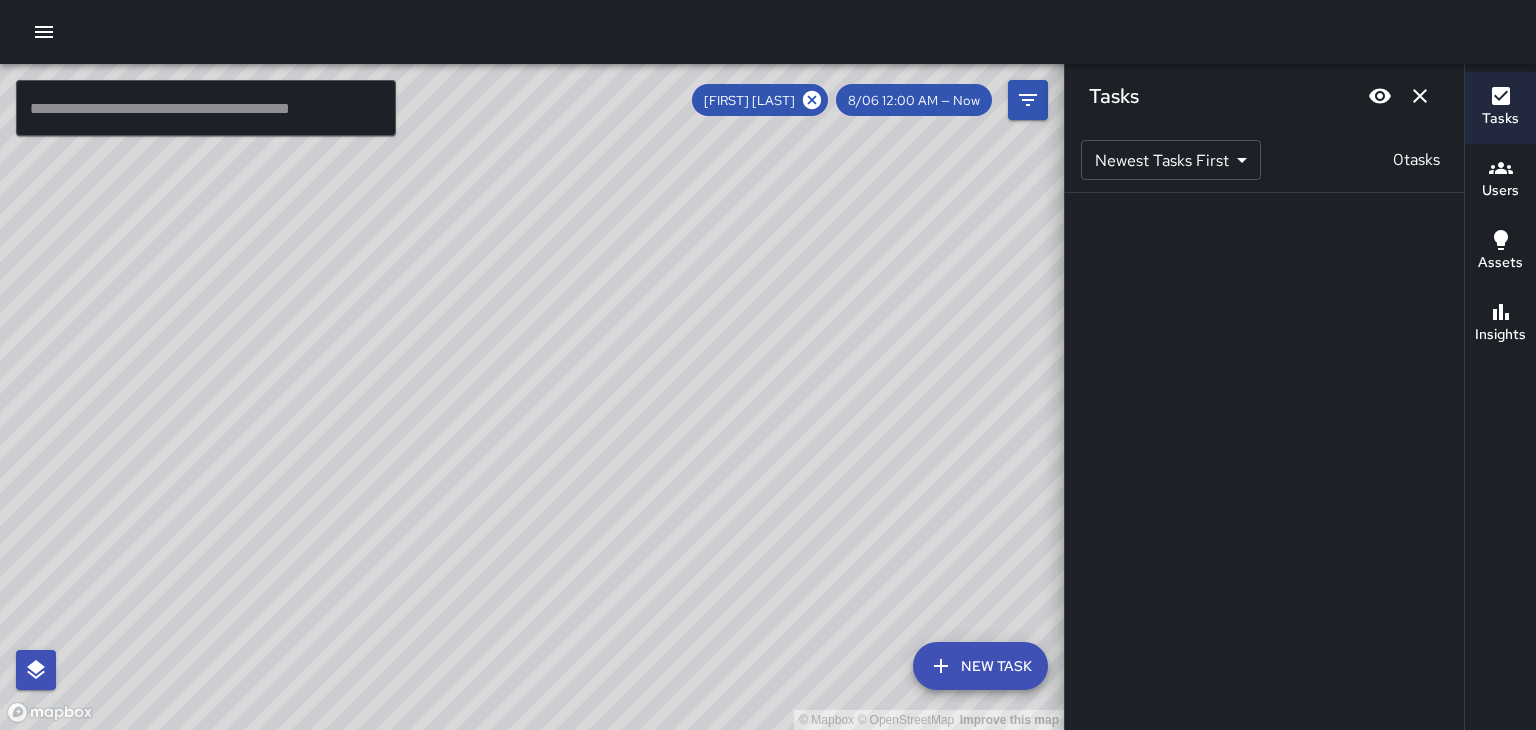 click on "[FIRST] [LAST]" at bounding box center [760, 100] 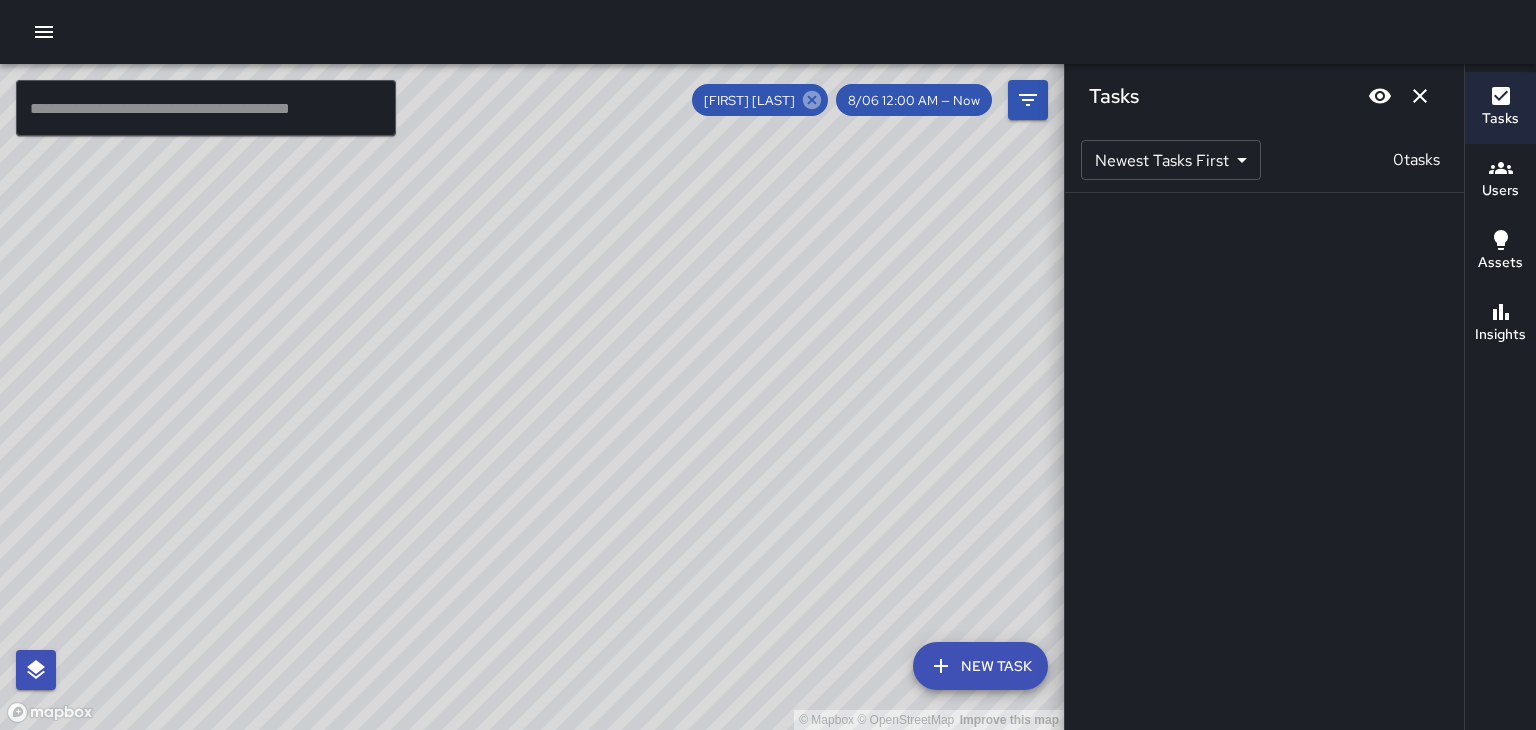 click 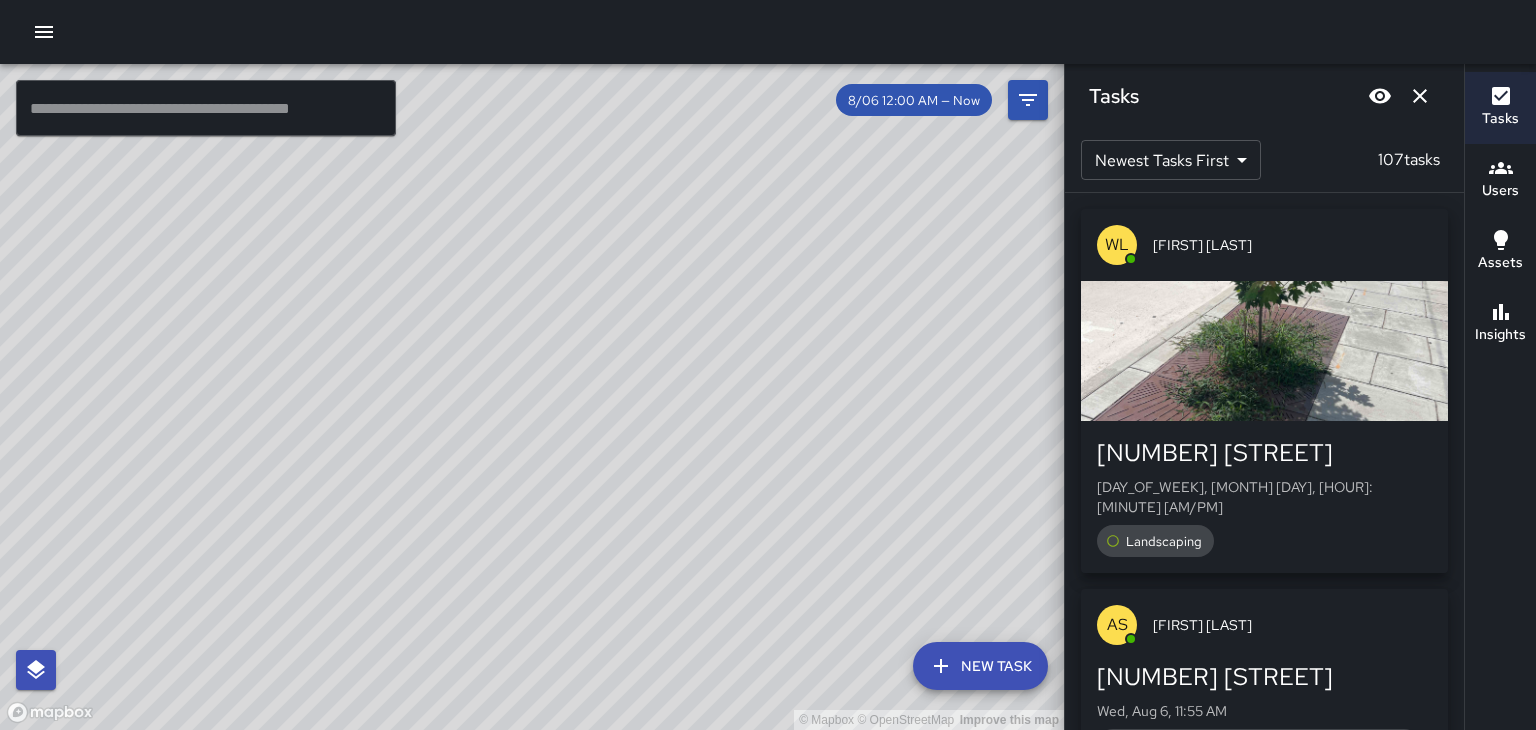 click on "Tasks" at bounding box center (1264, 96) 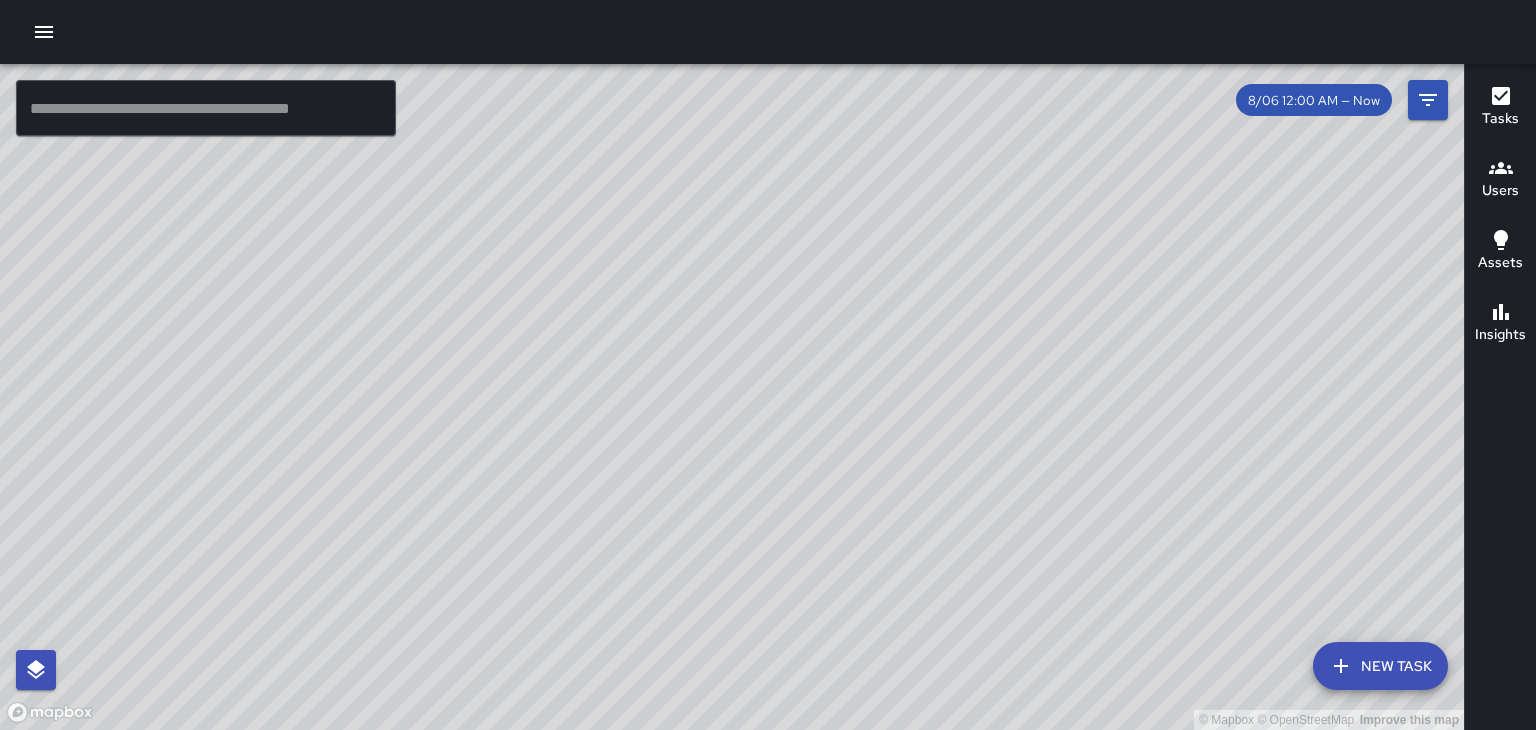 click 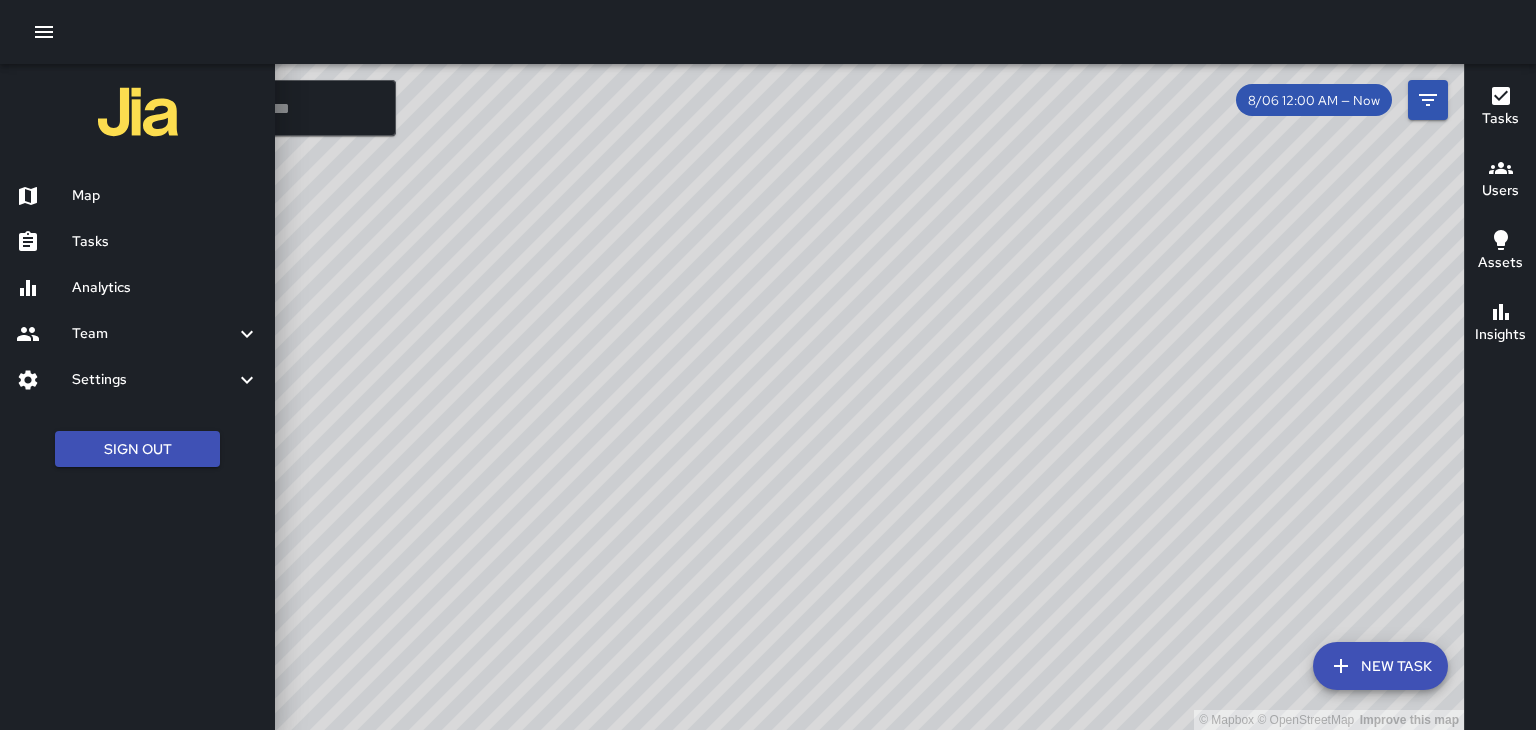 click on "Tasks" at bounding box center (137, 242) 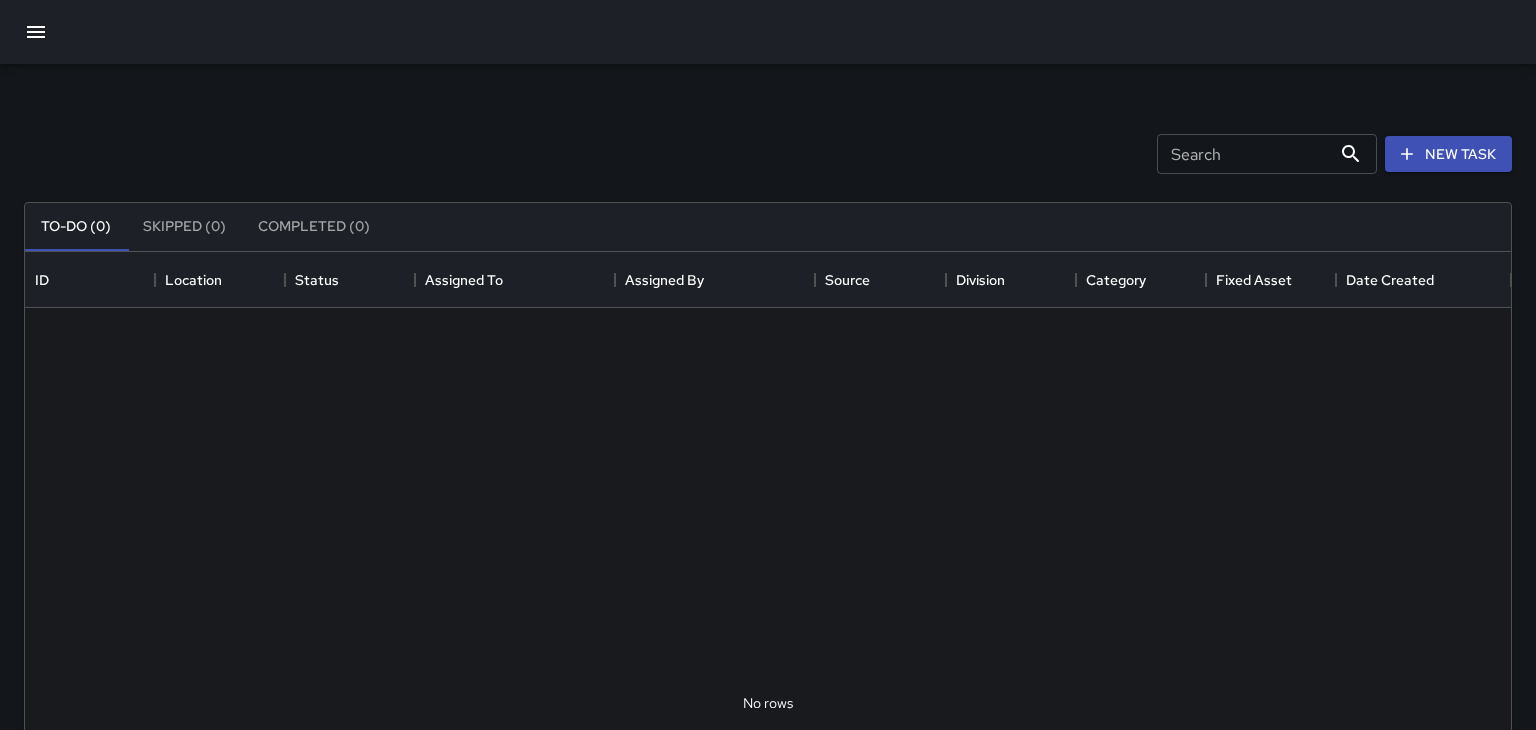 scroll, scrollTop: 0, scrollLeft: 0, axis: both 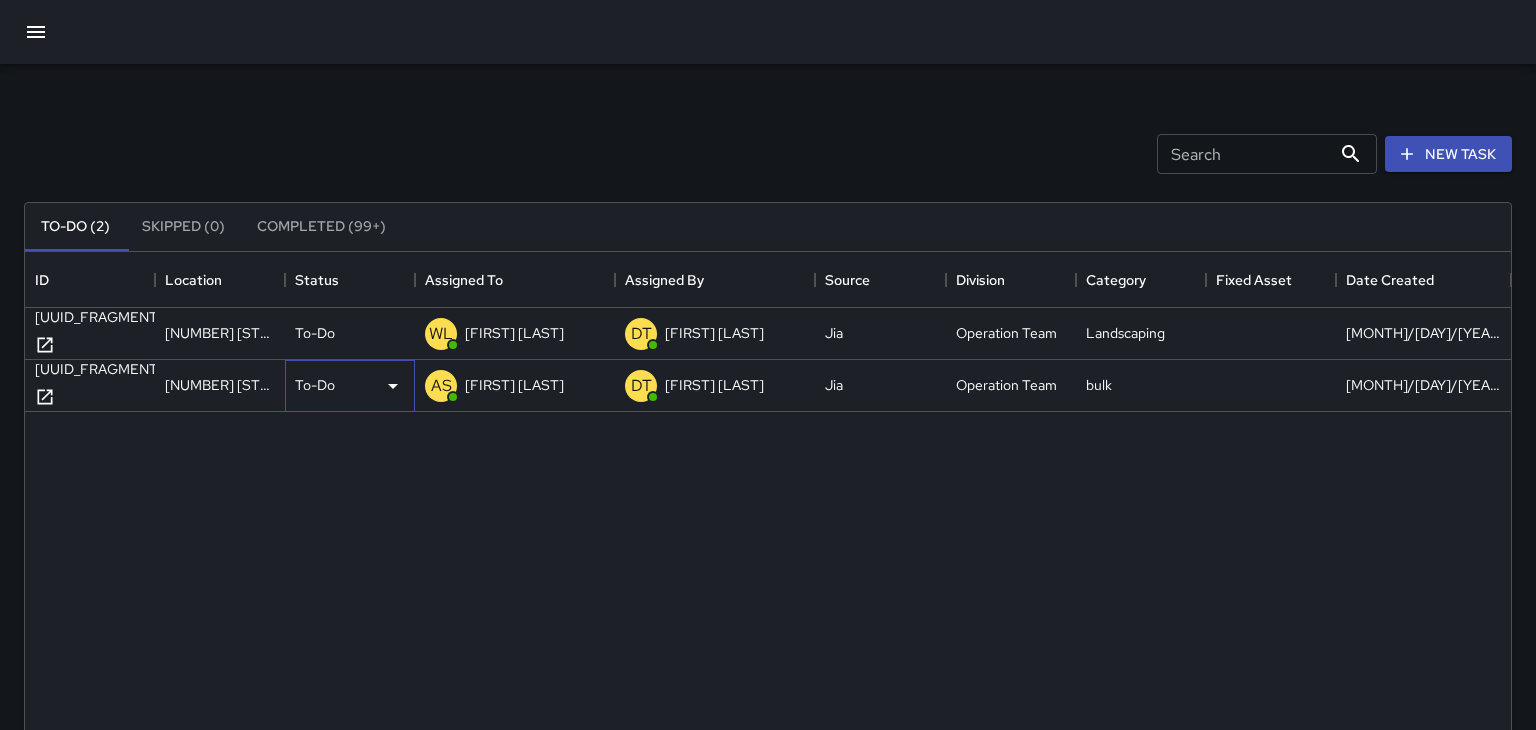 click on "To-Do" at bounding box center [350, 386] 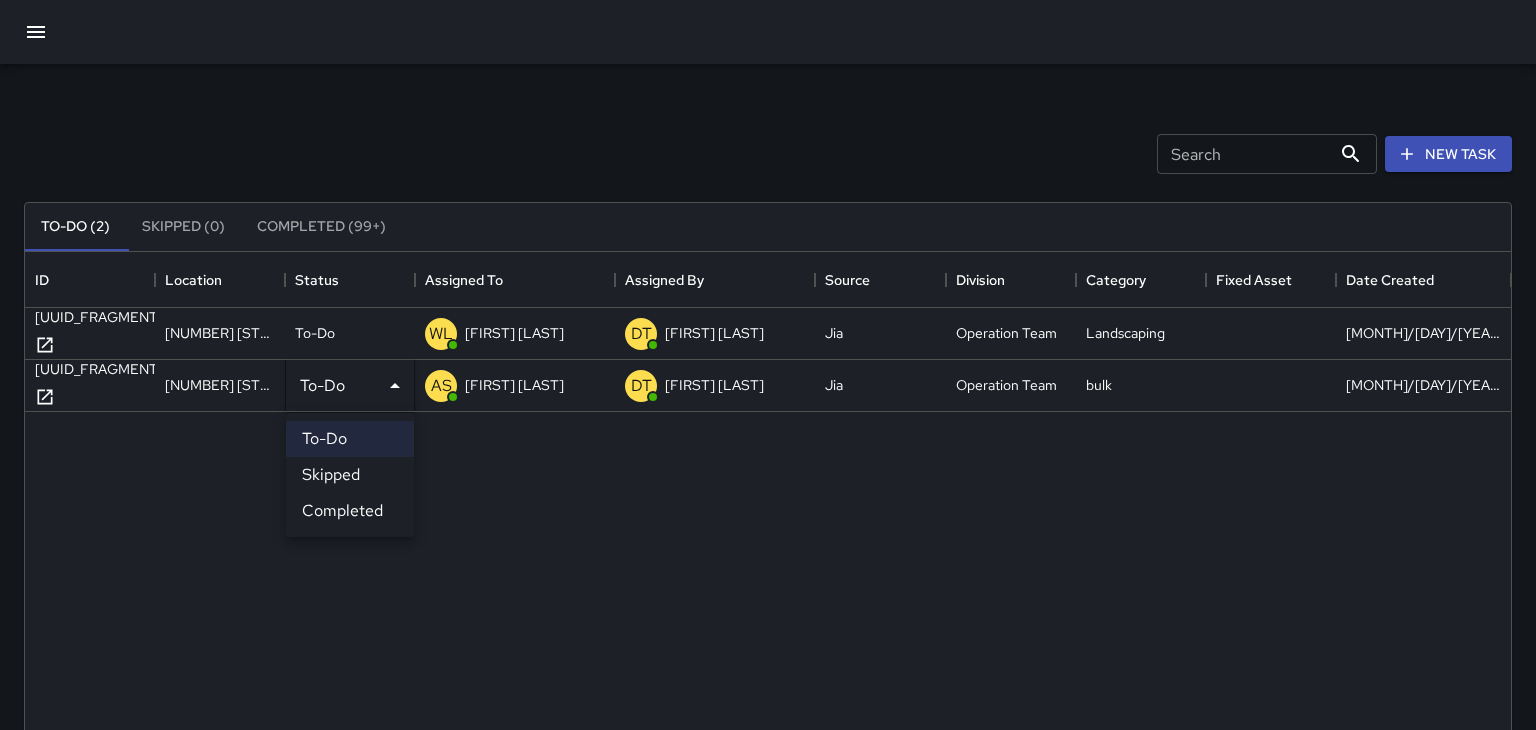 click at bounding box center [768, 365] 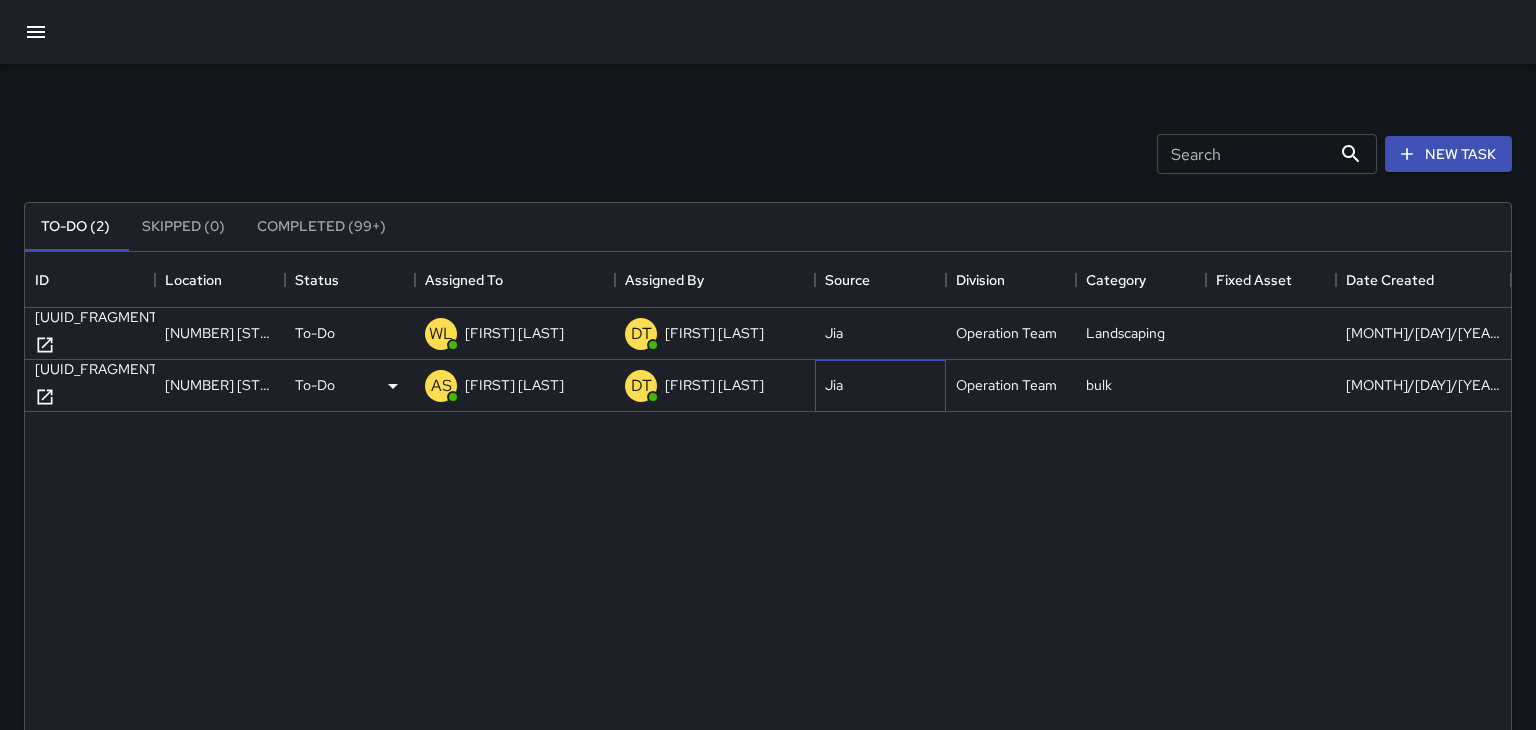 click on "Jia" at bounding box center [880, 386] 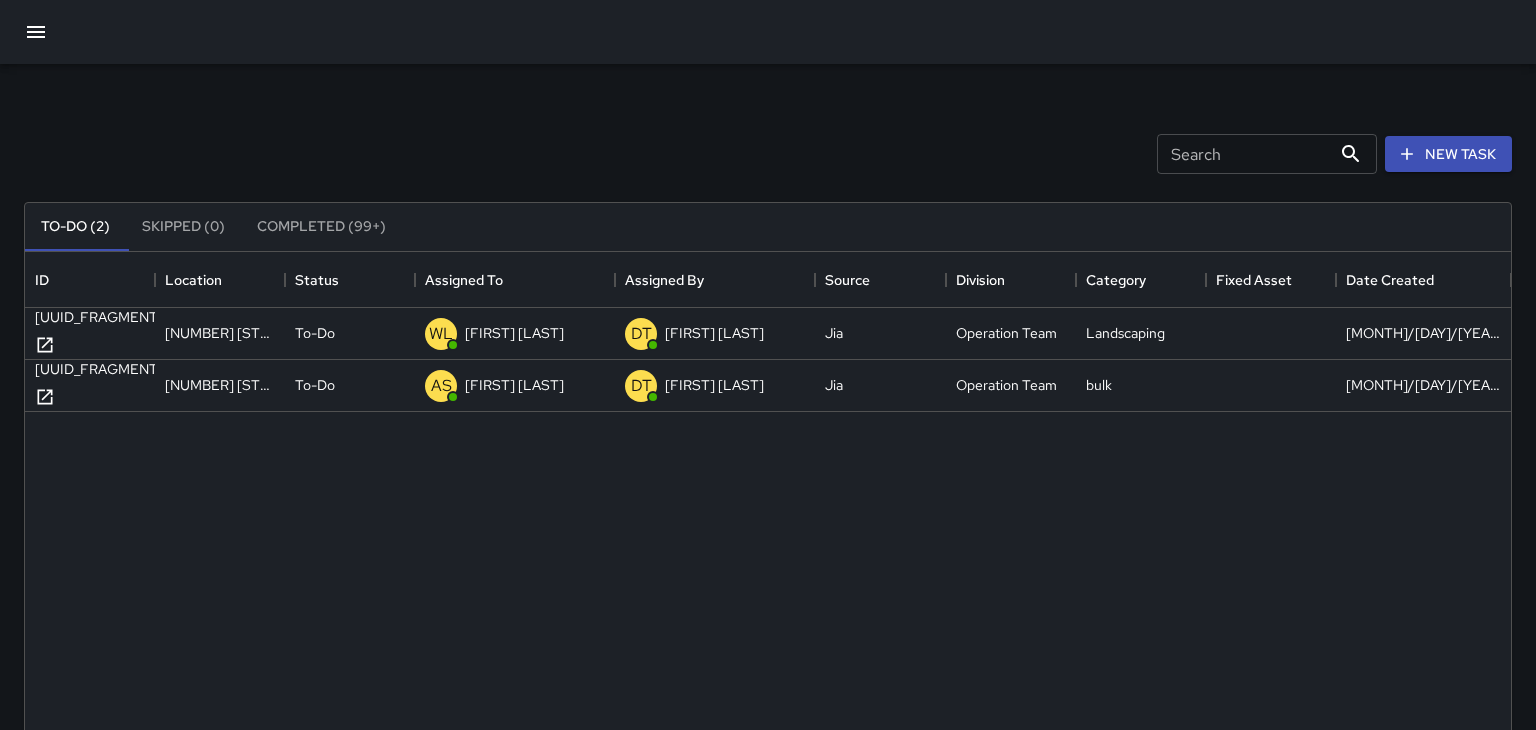 click at bounding box center [36, 32] 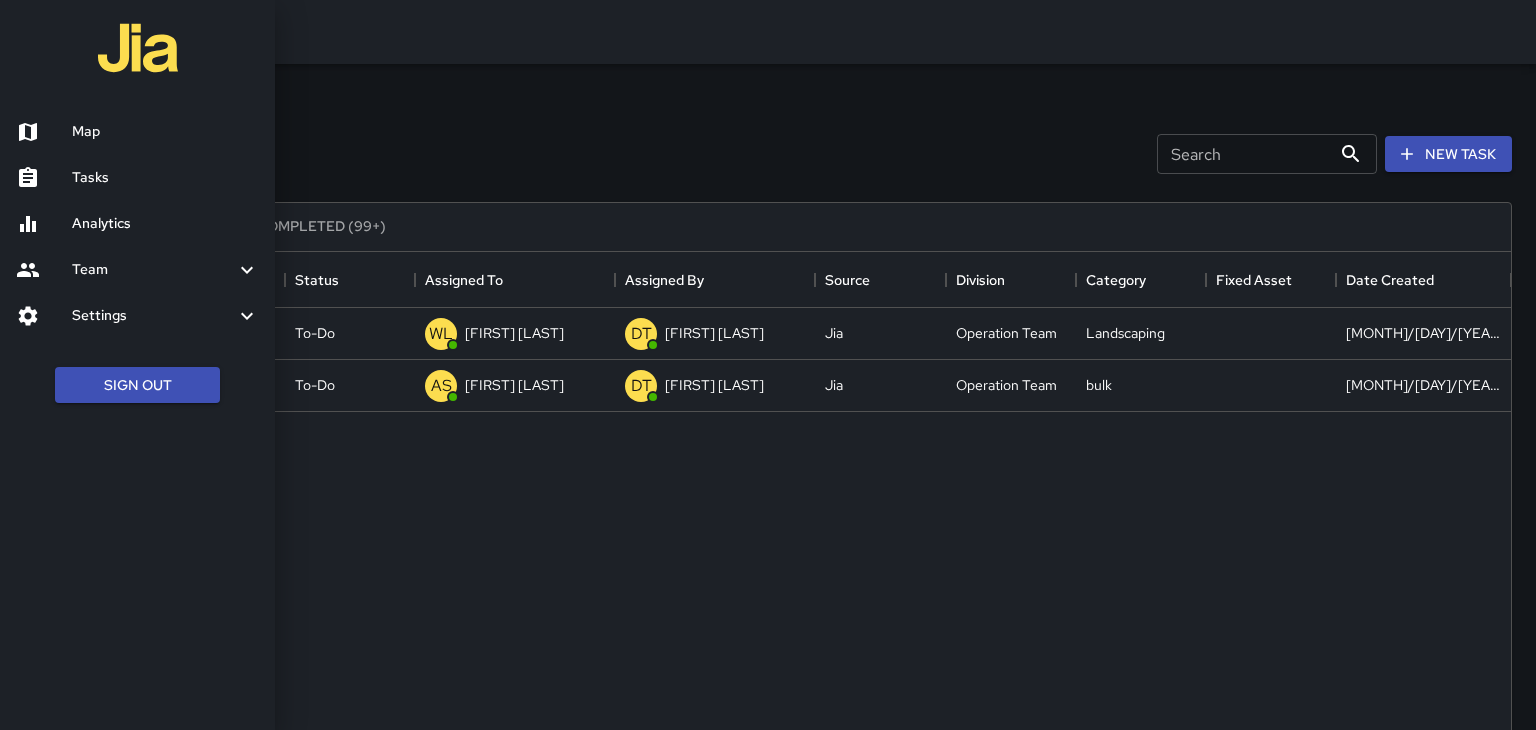 click on "Map" at bounding box center [165, 132] 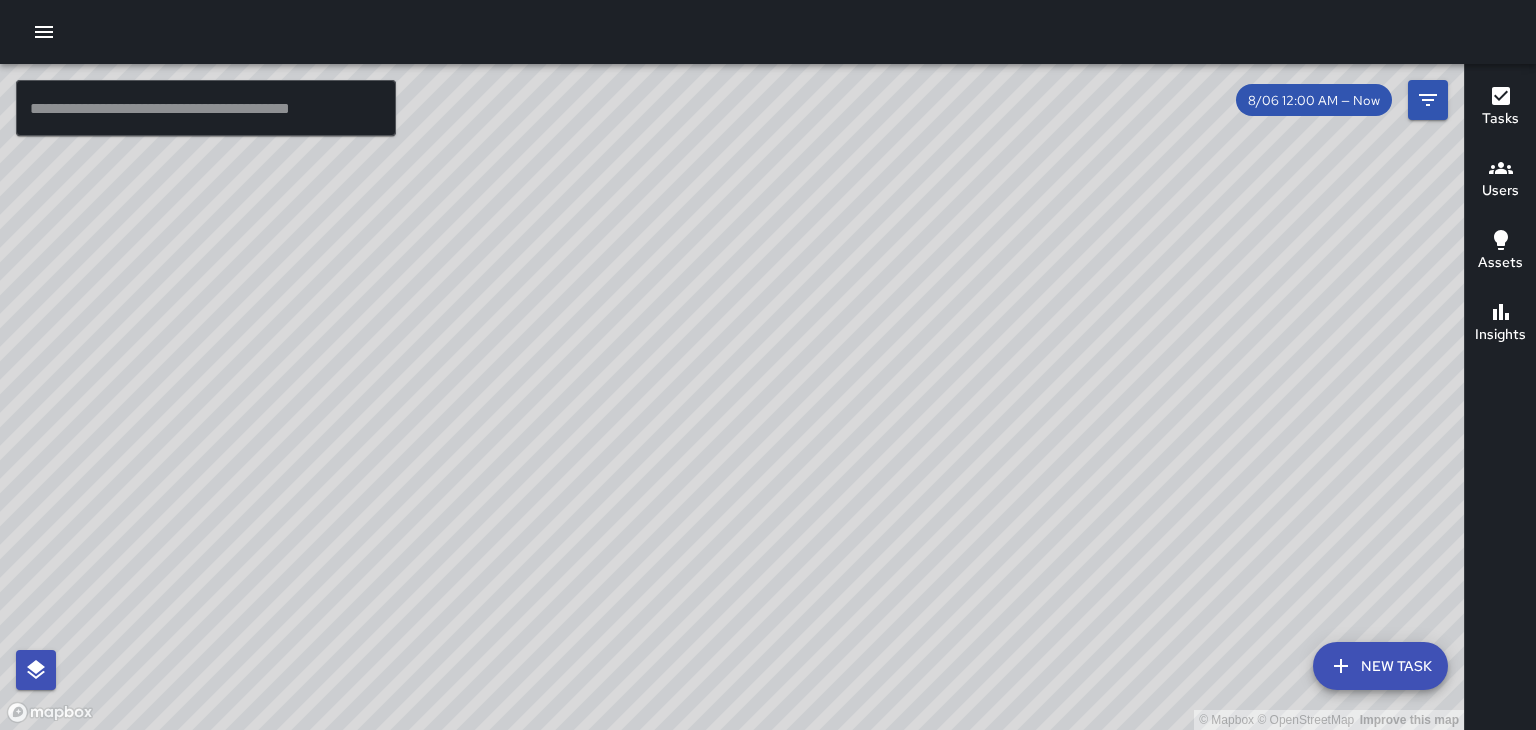 click on "© Mapbox   © OpenStreetMap   Improve this map" at bounding box center (732, 397) 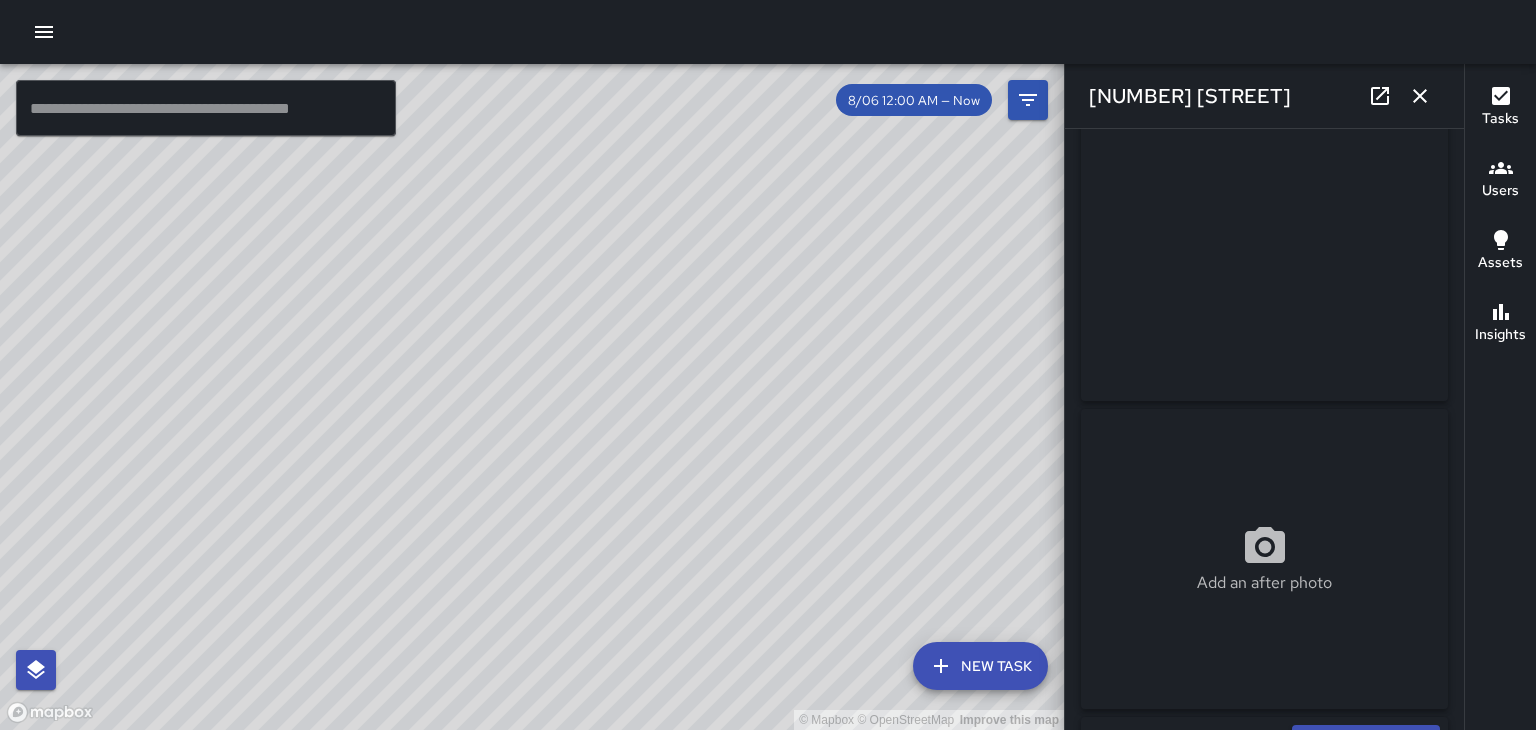 scroll, scrollTop: 0, scrollLeft: 0, axis: both 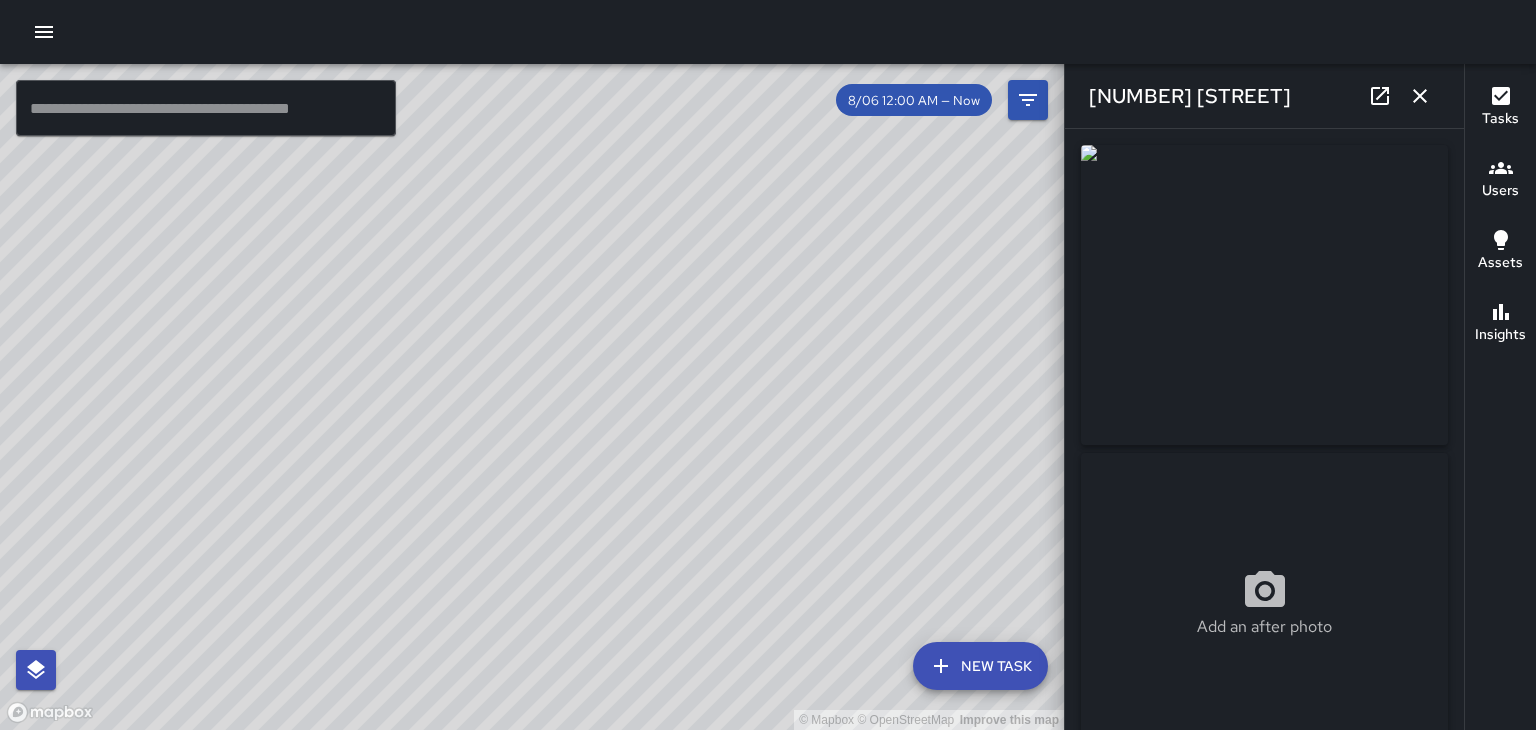 click 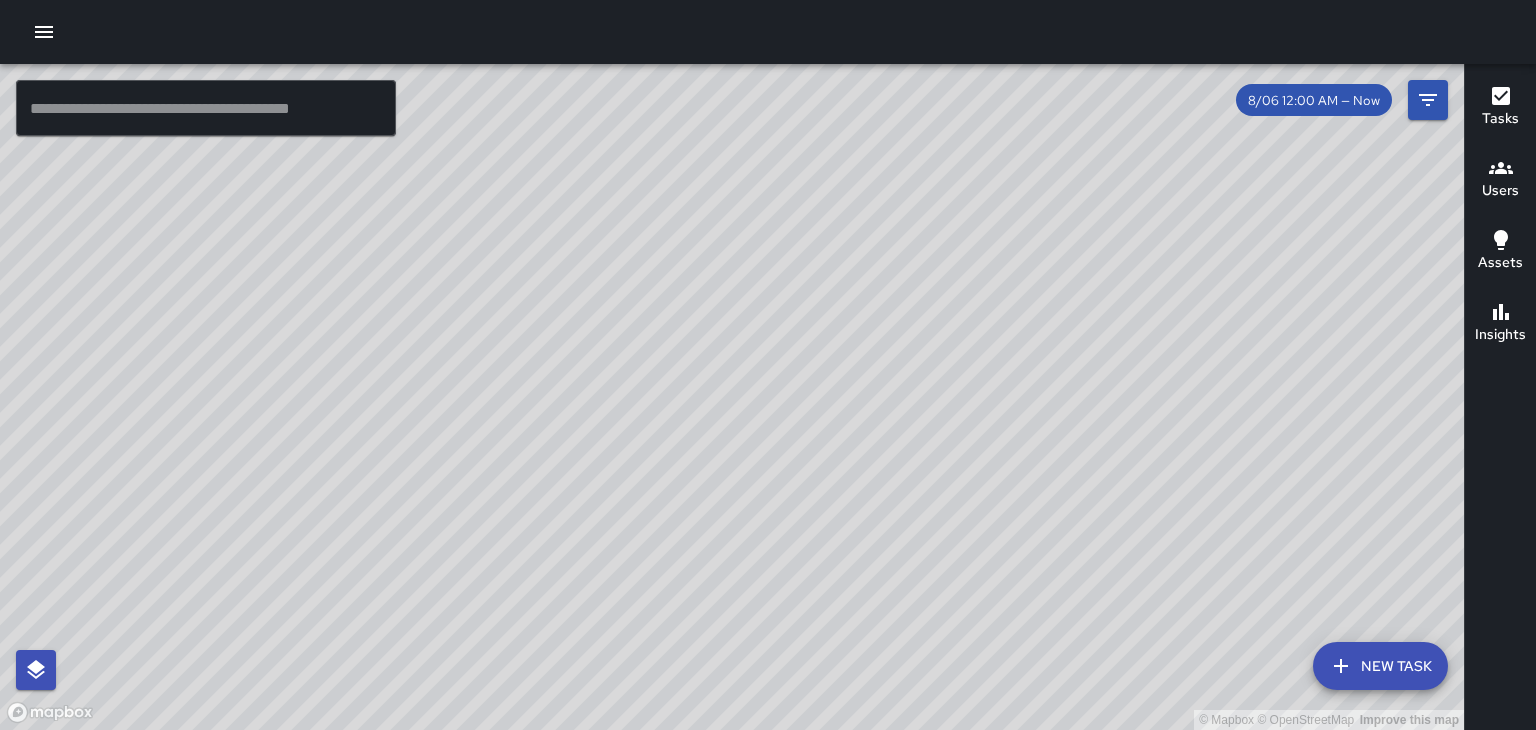 click on "© Mapbox   © OpenStreetMap   Improve this map" at bounding box center [732, 397] 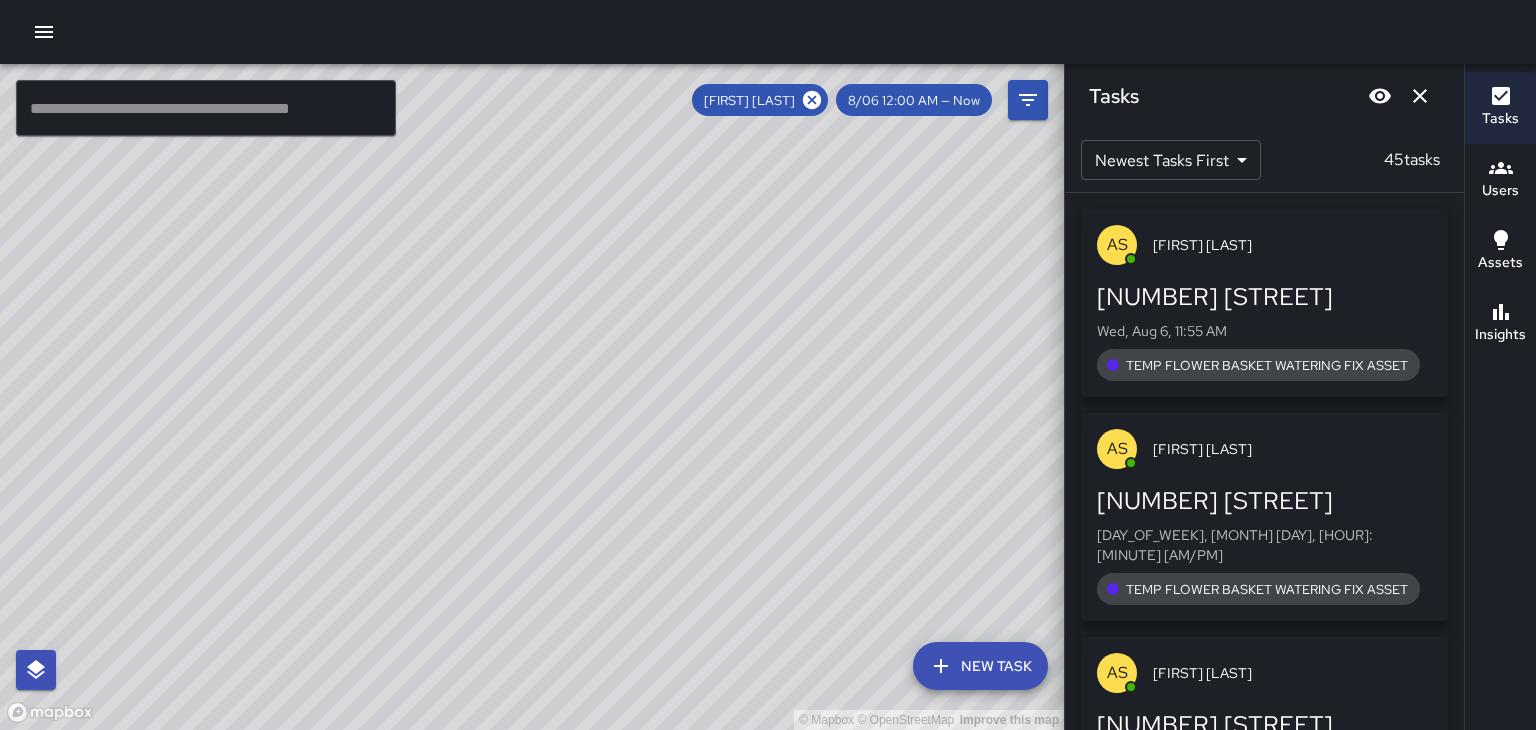click 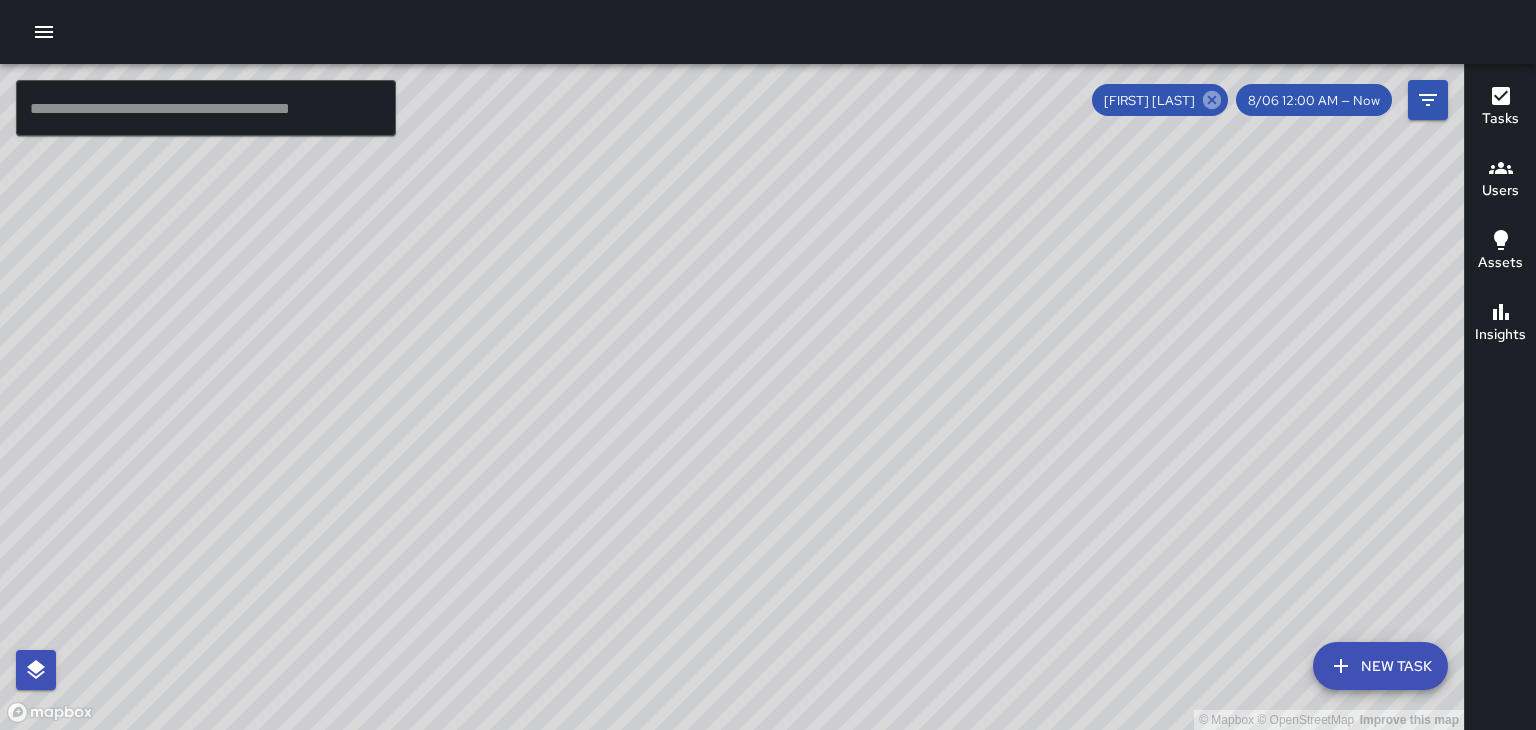 click 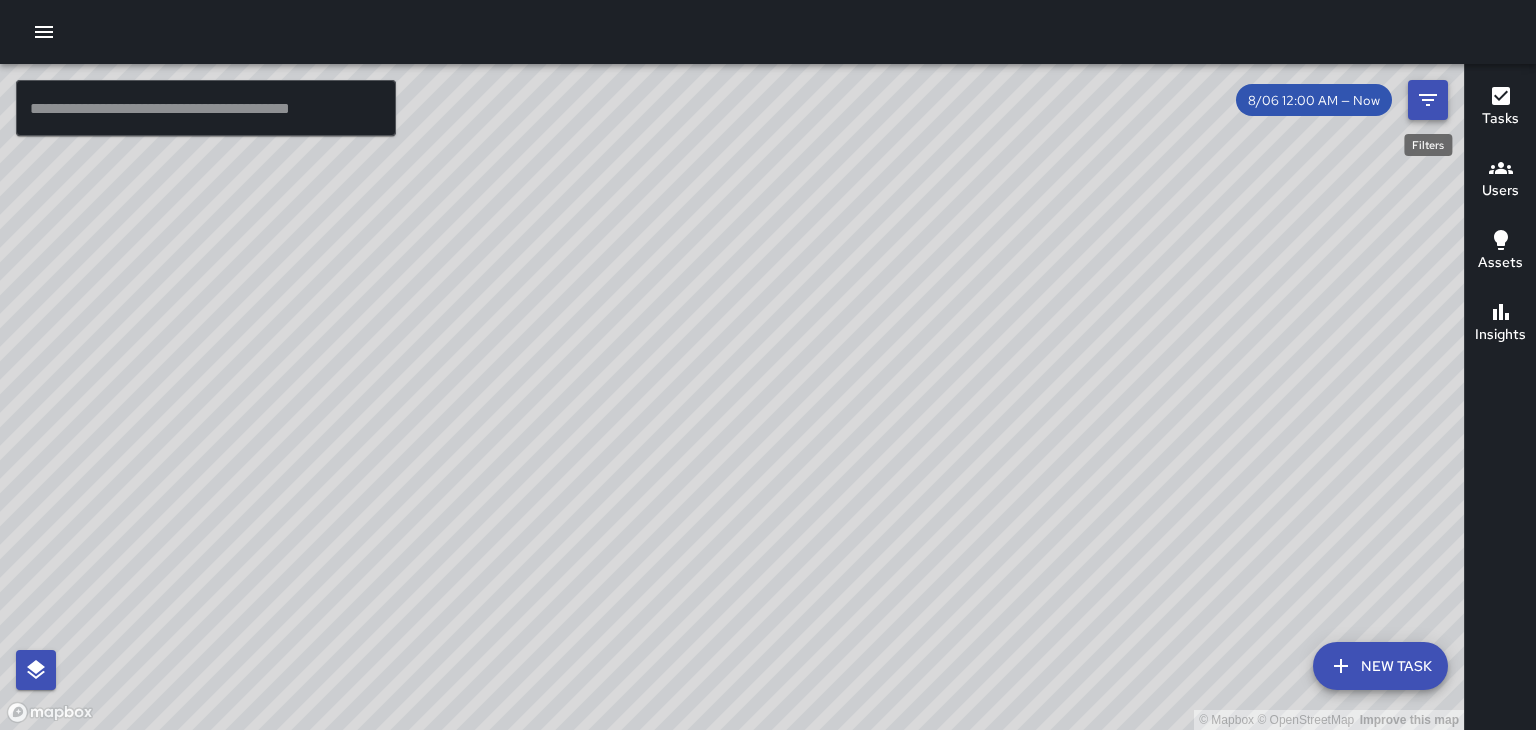click 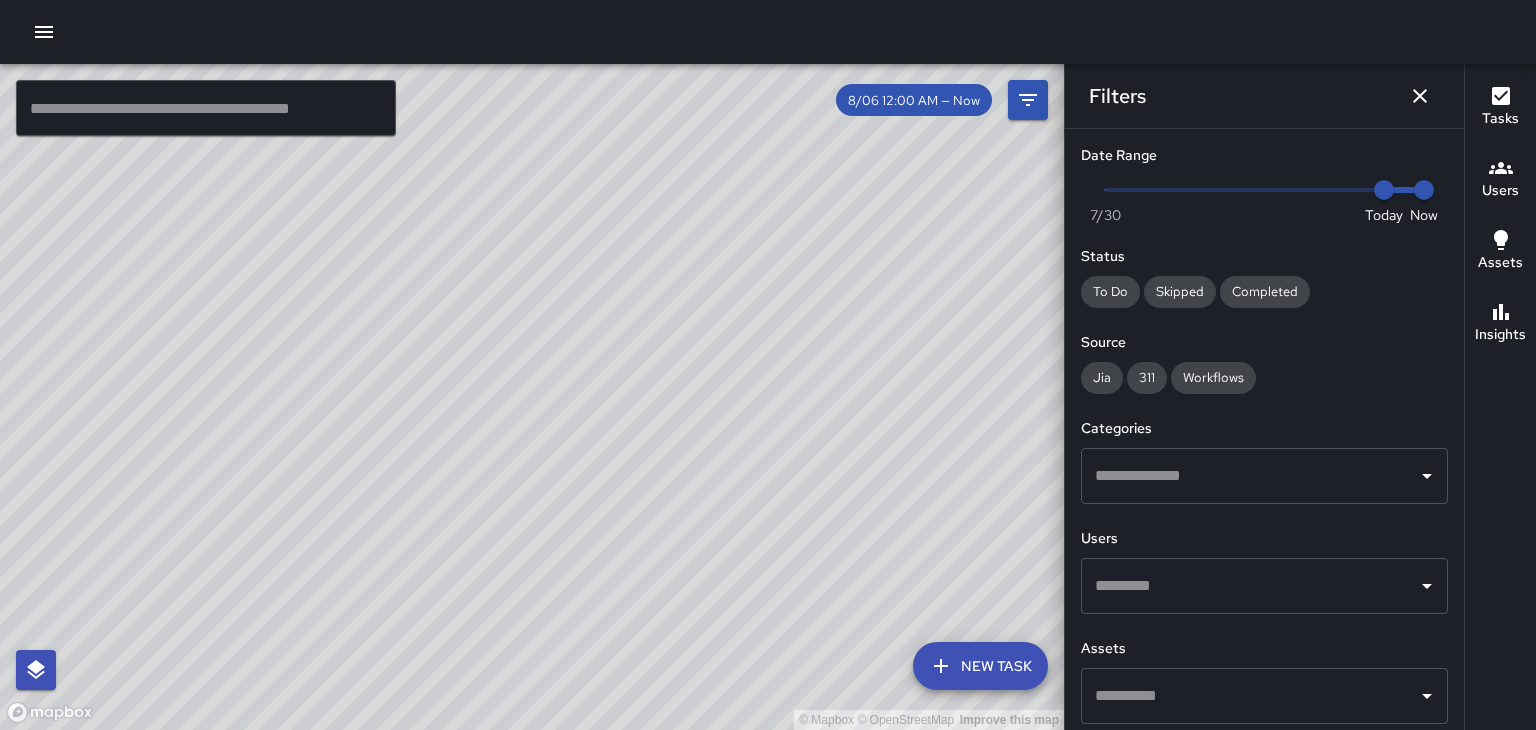 click 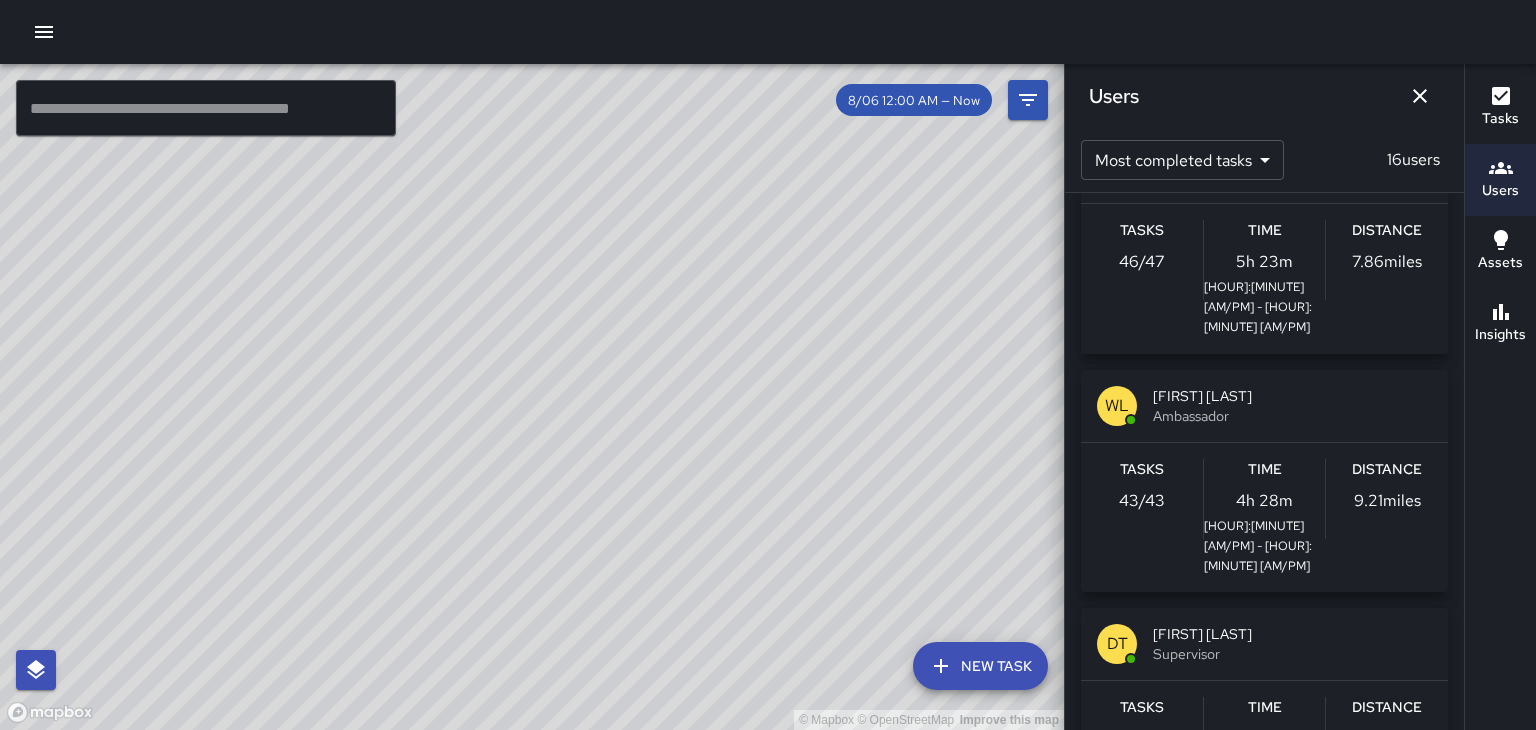 scroll, scrollTop: 77, scrollLeft: 0, axis: vertical 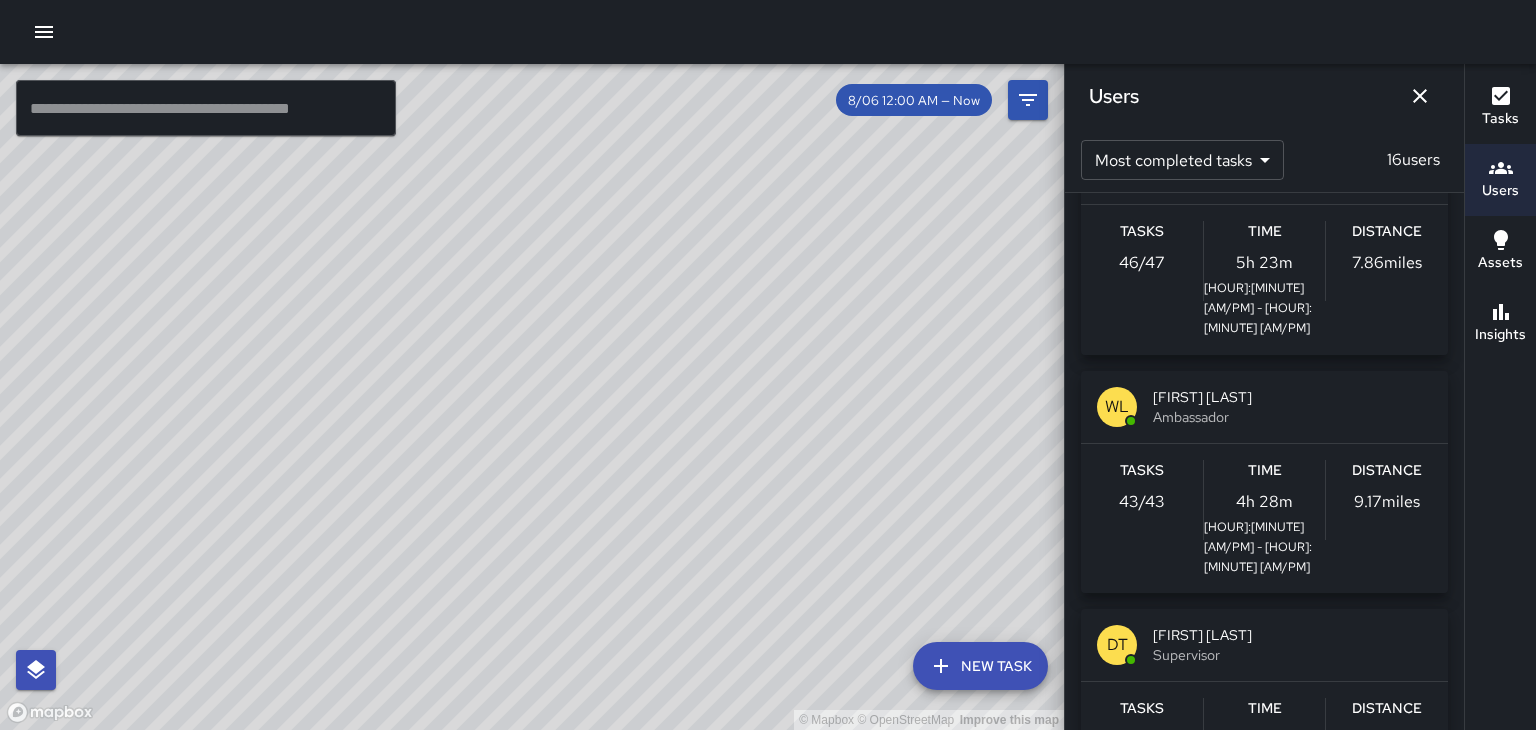 click on "Ambassador" at bounding box center [1292, 417] 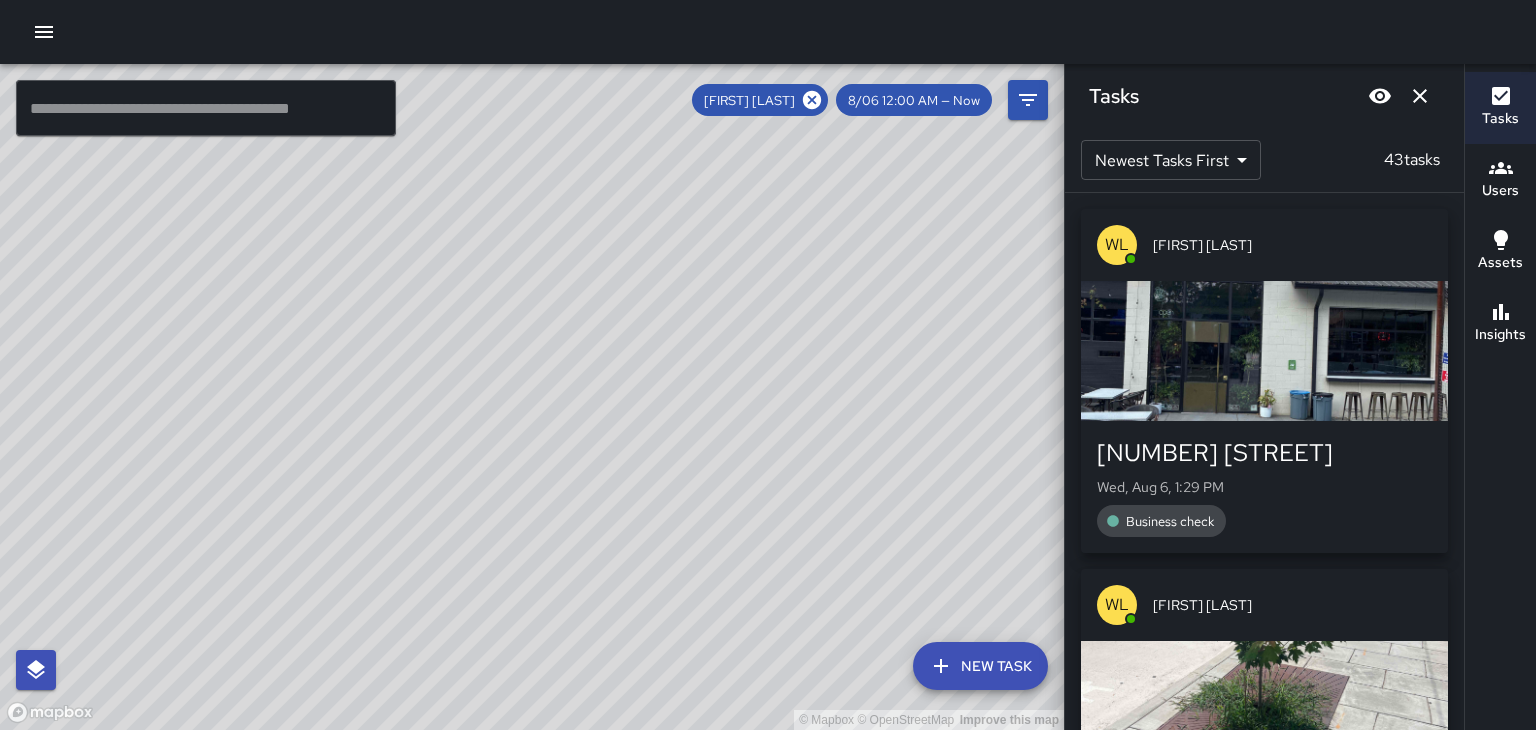 scroll, scrollTop: 0, scrollLeft: 0, axis: both 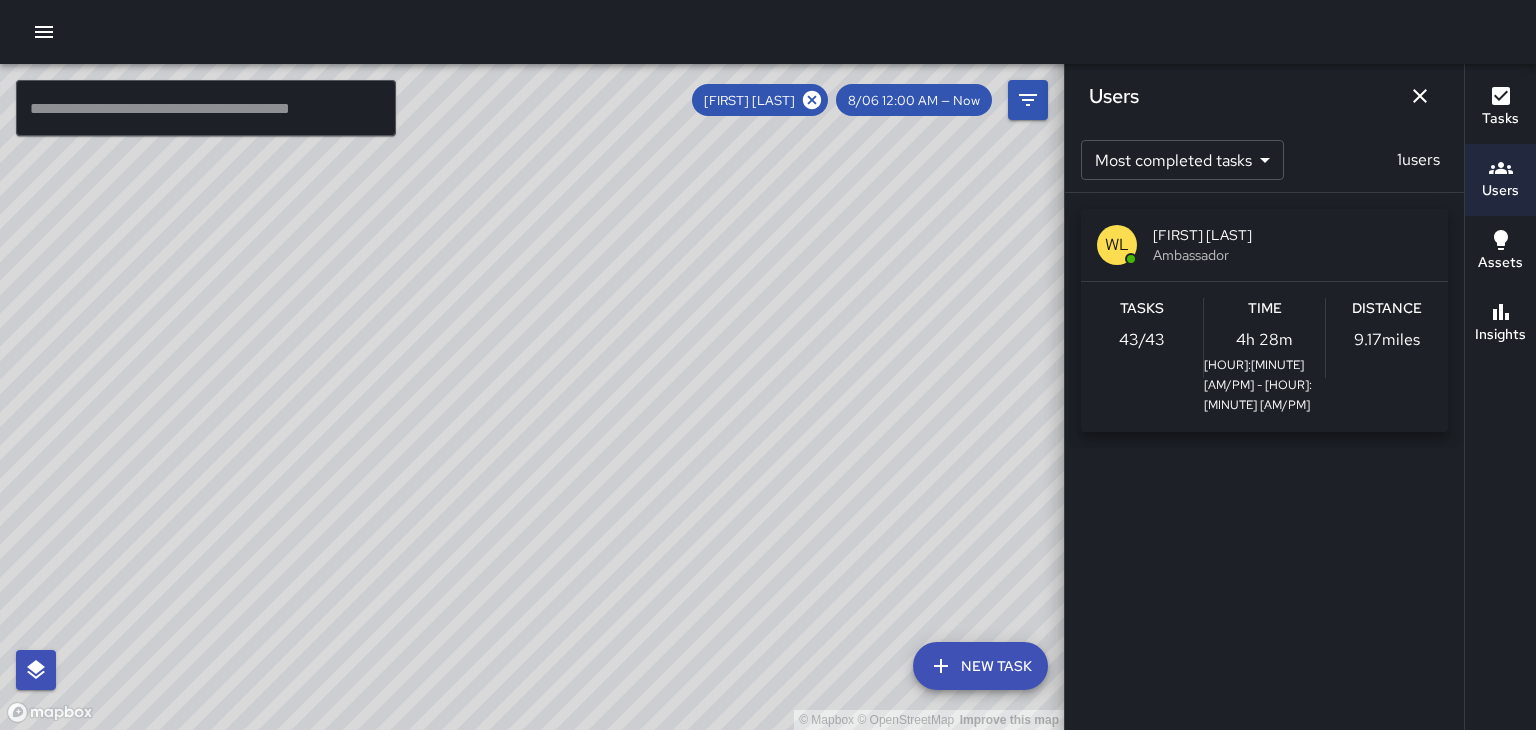 click on "8/06 12:00 AM — Now" at bounding box center (914, 100) 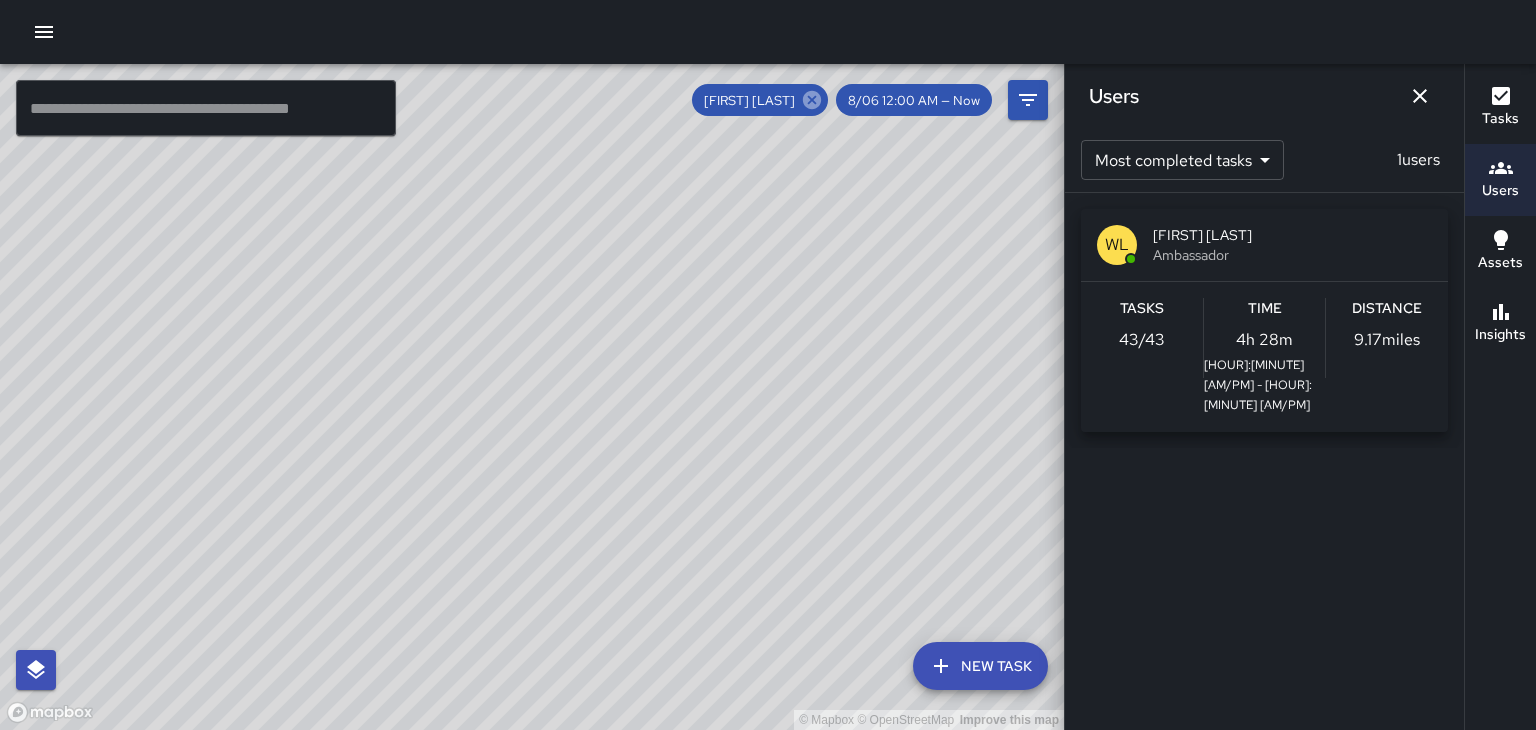 click 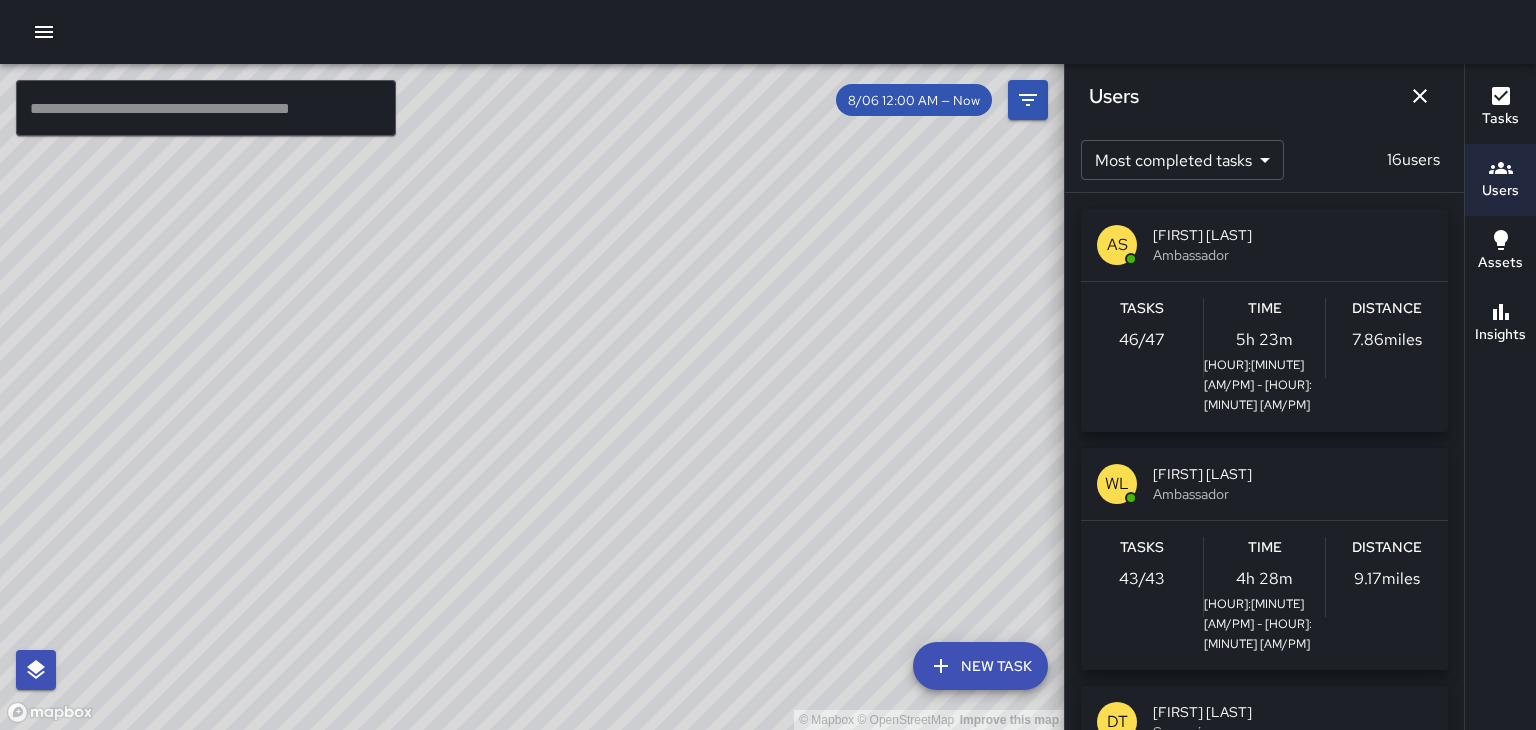 click on "[FIRST] [LAST]" at bounding box center [1292, 474] 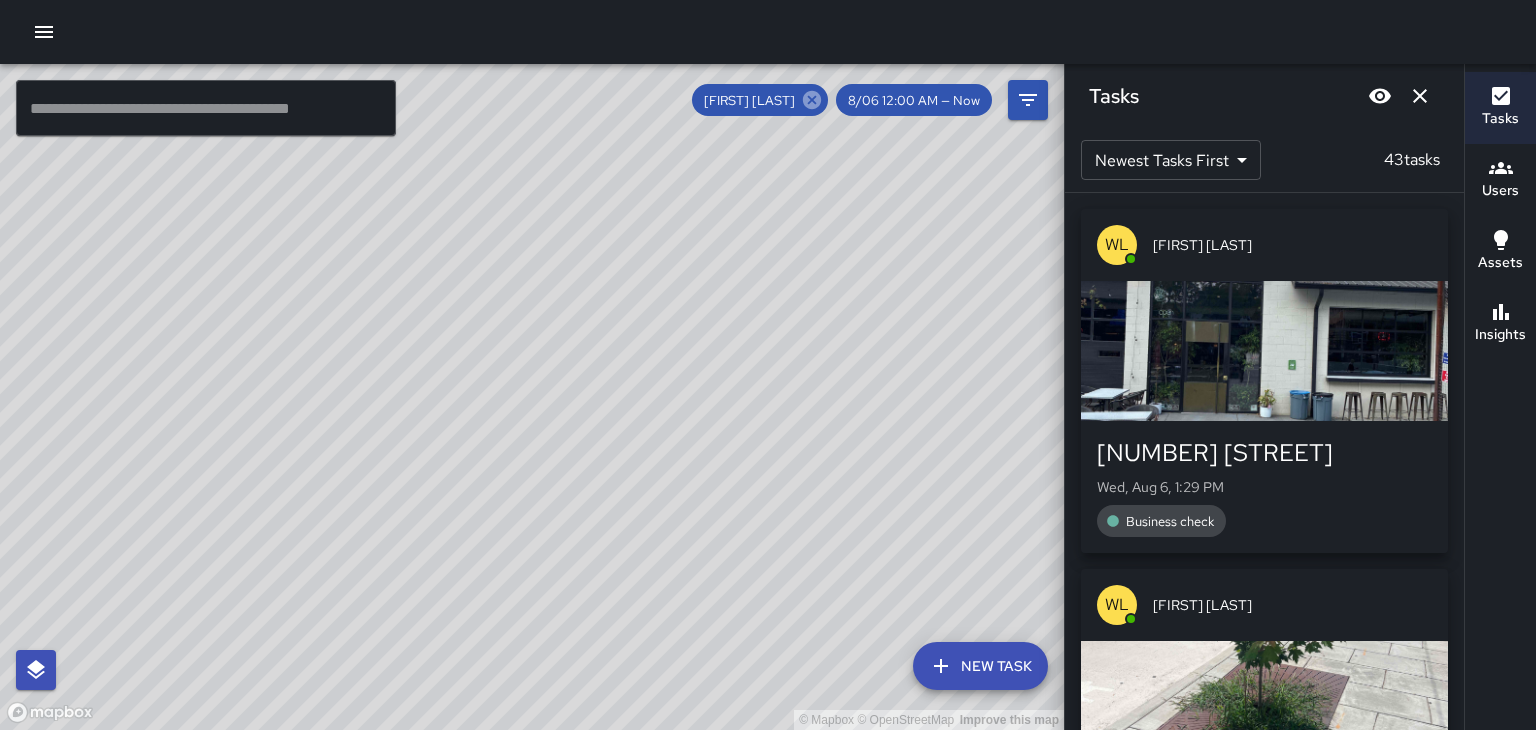 click 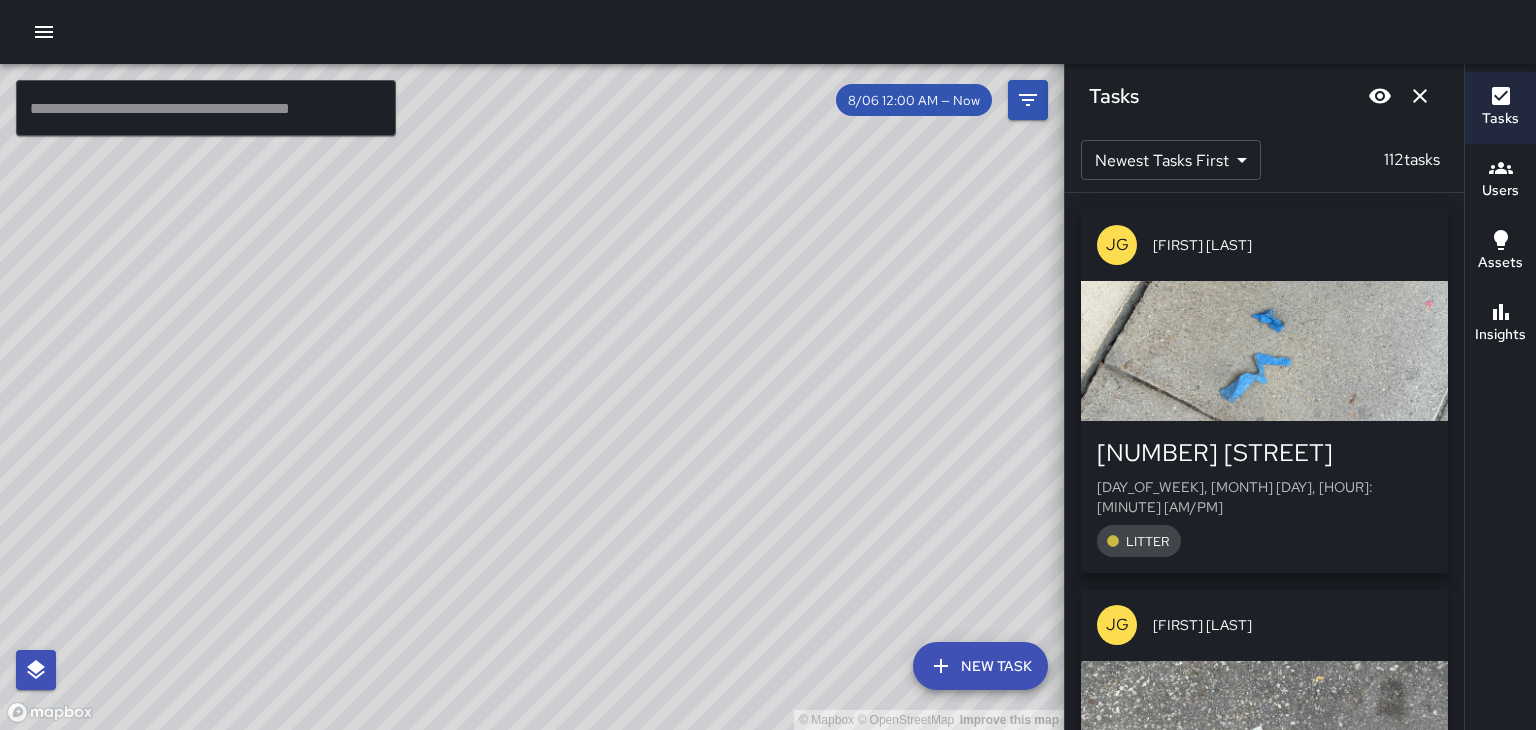 click 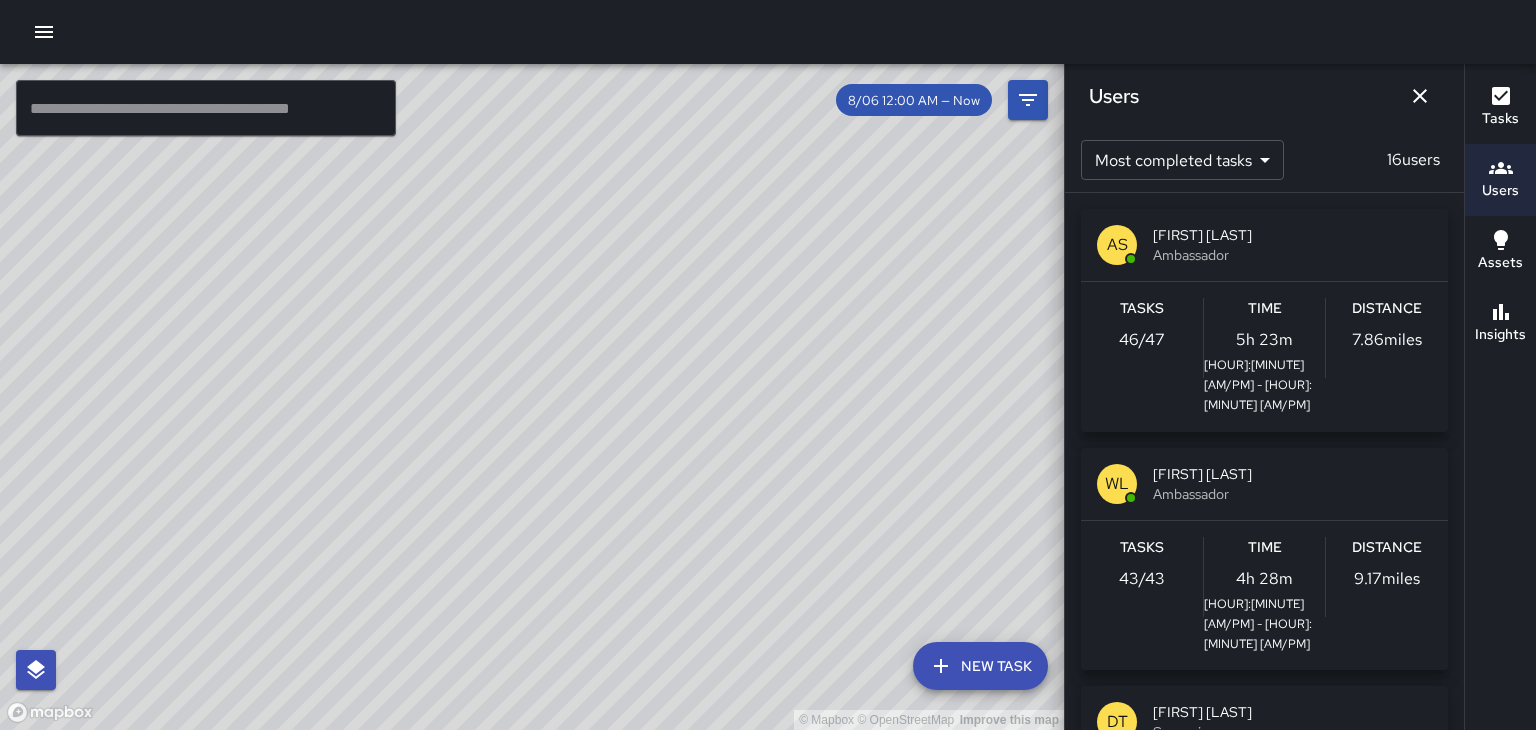click 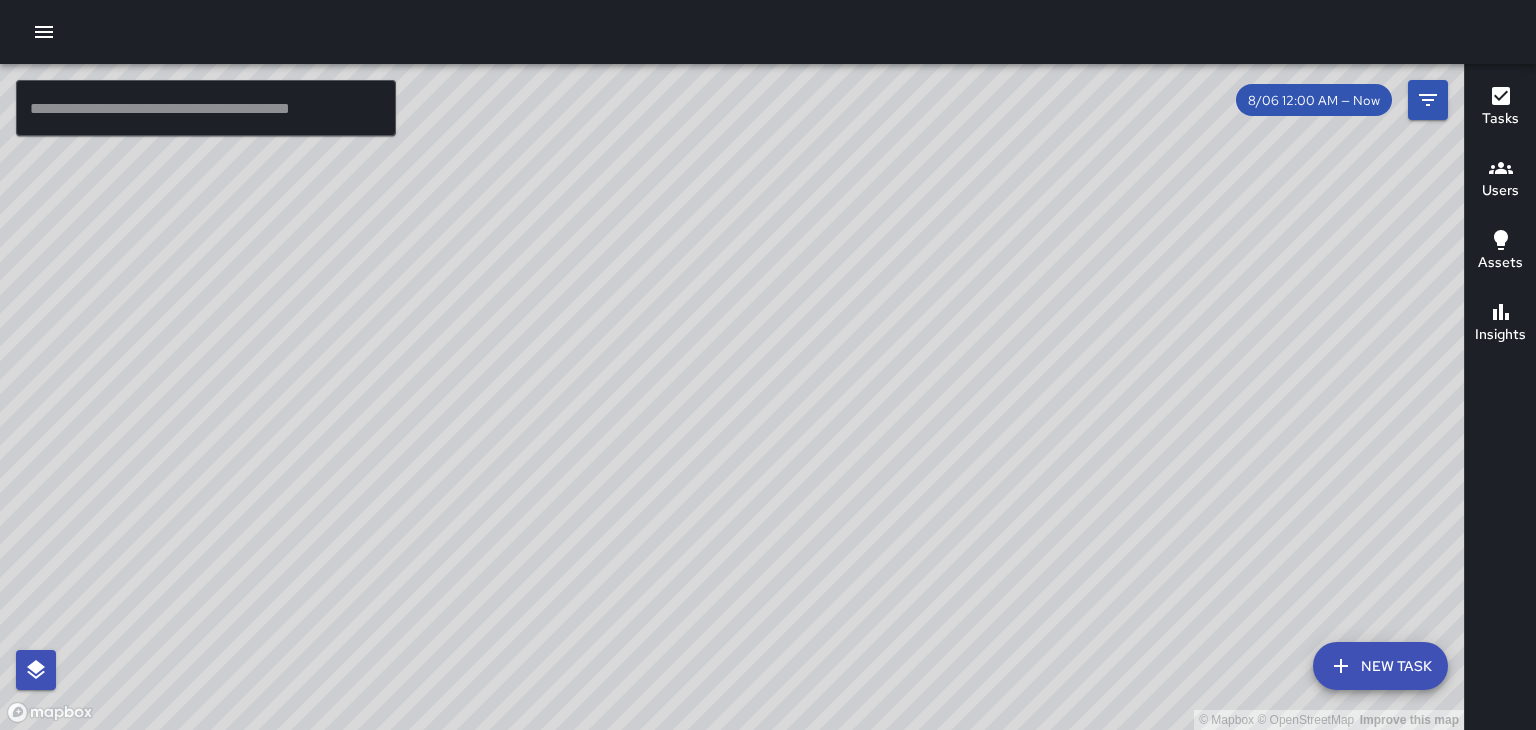click 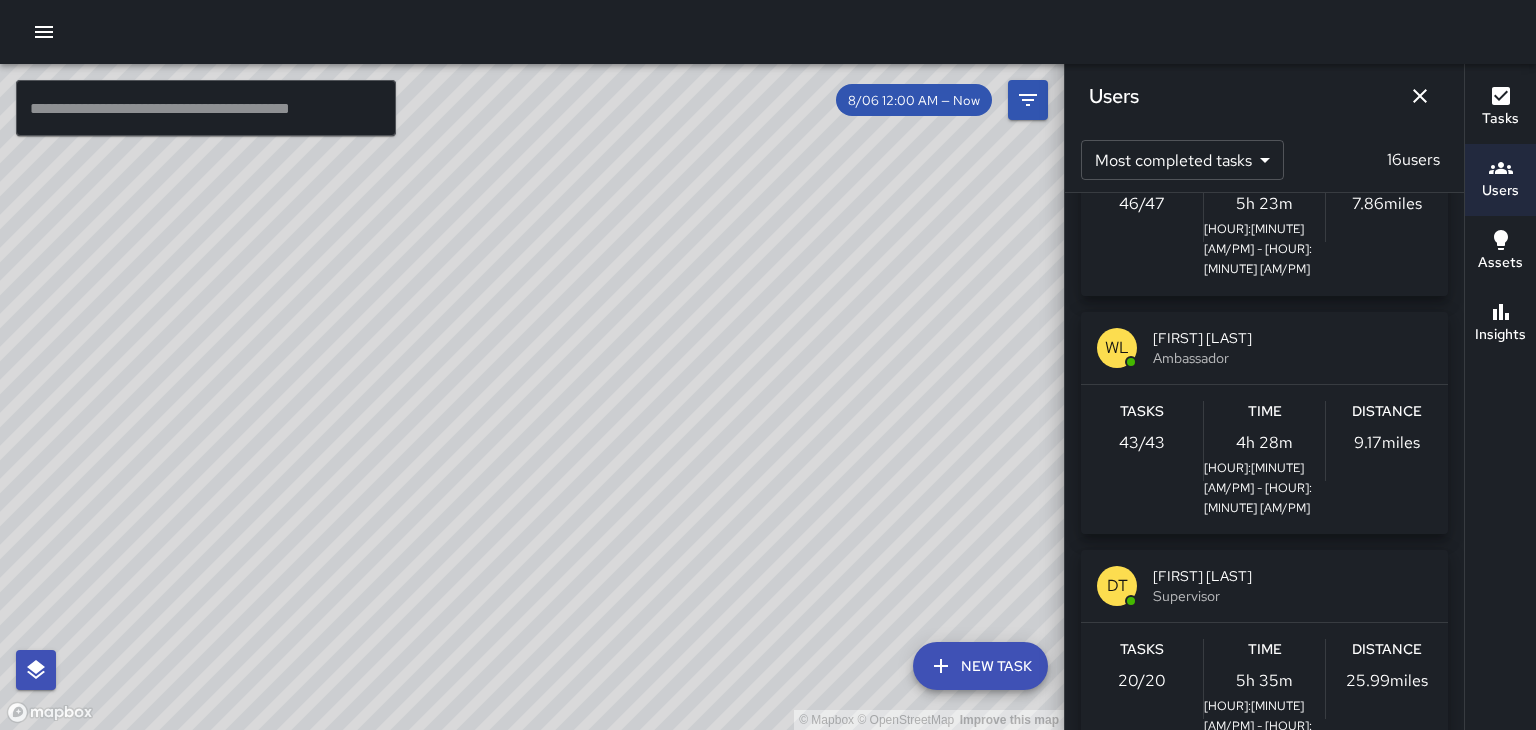 scroll, scrollTop: 0, scrollLeft: 0, axis: both 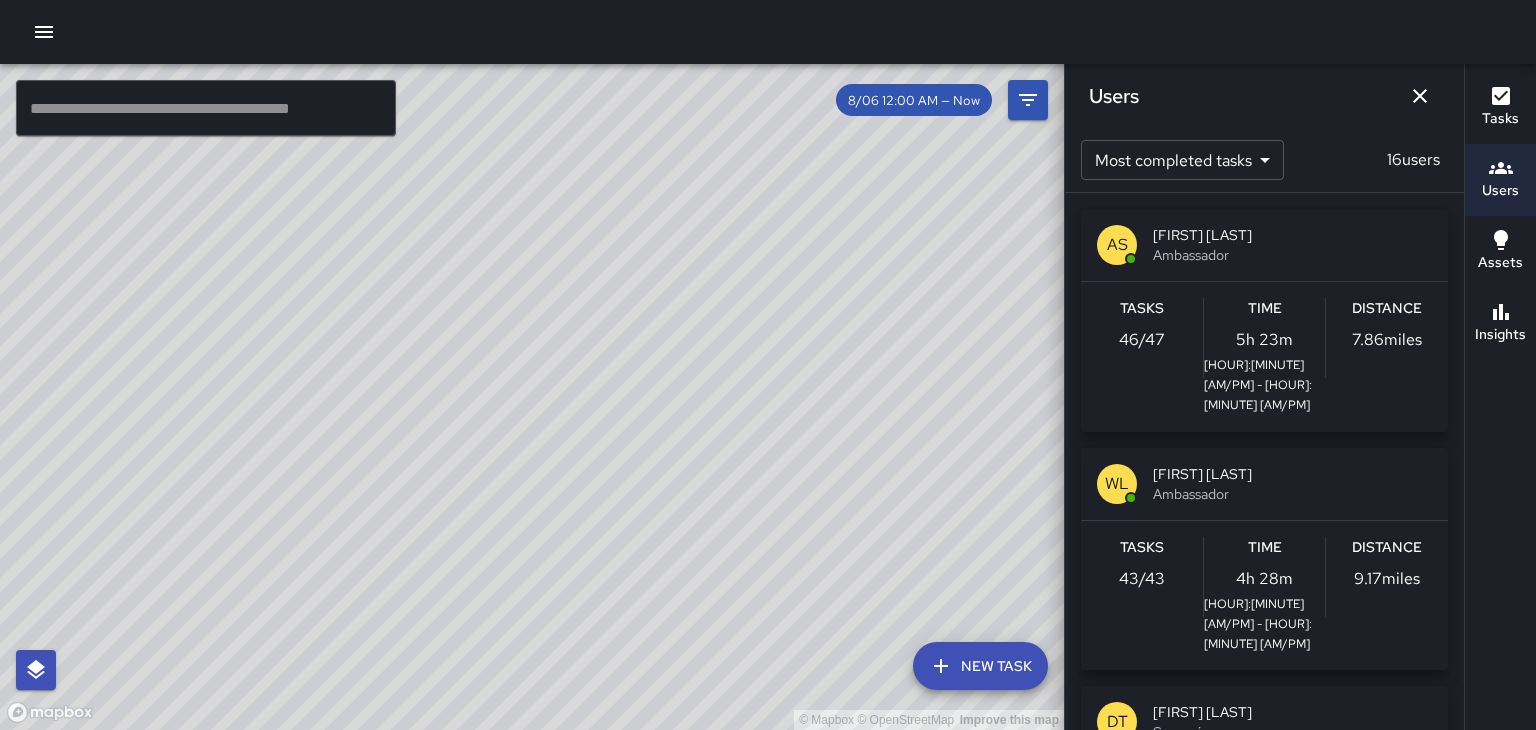 click on "[ALIAS] [LAST]" at bounding box center (1292, 235) 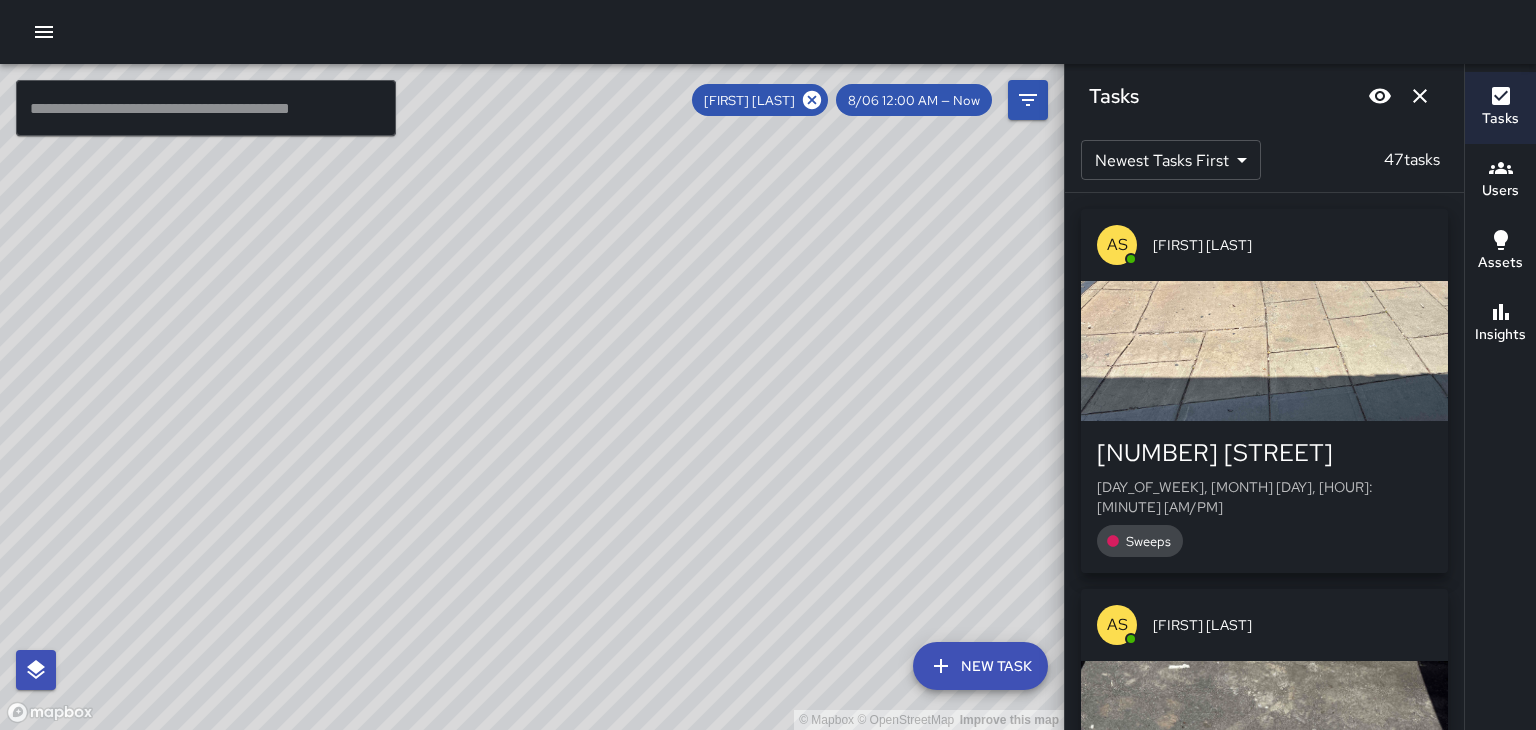 click on "[ALIAS] [LAST]" at bounding box center [760, 100] 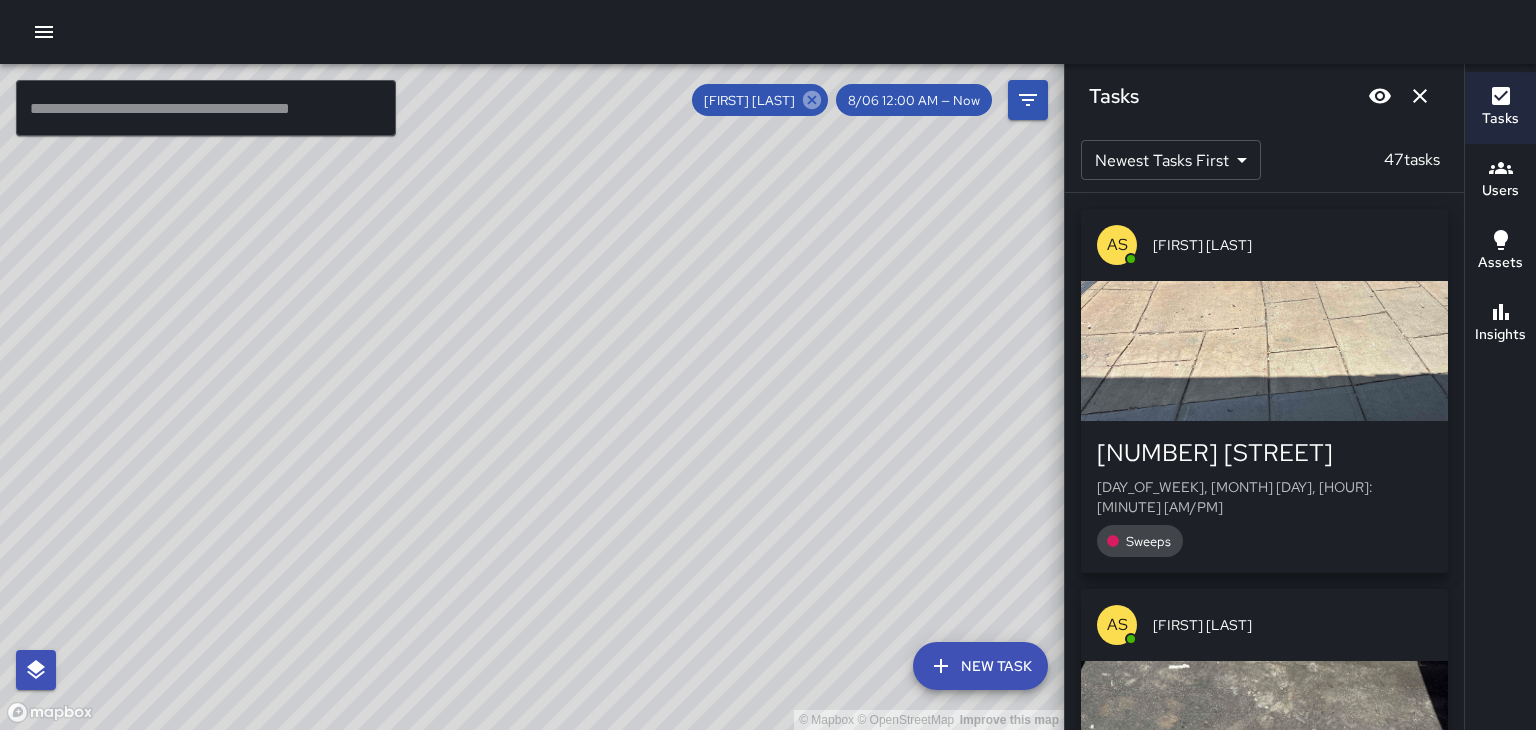 click 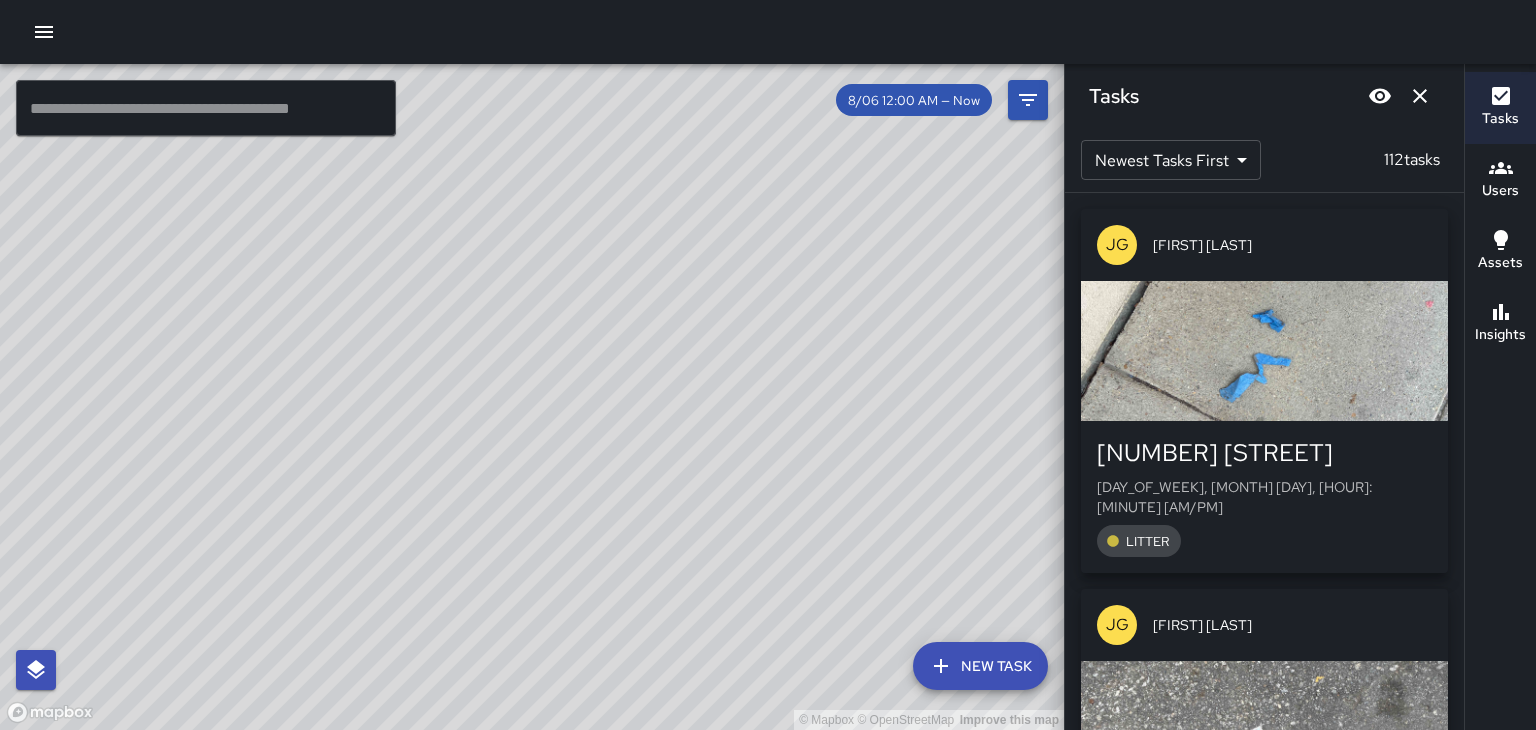 click 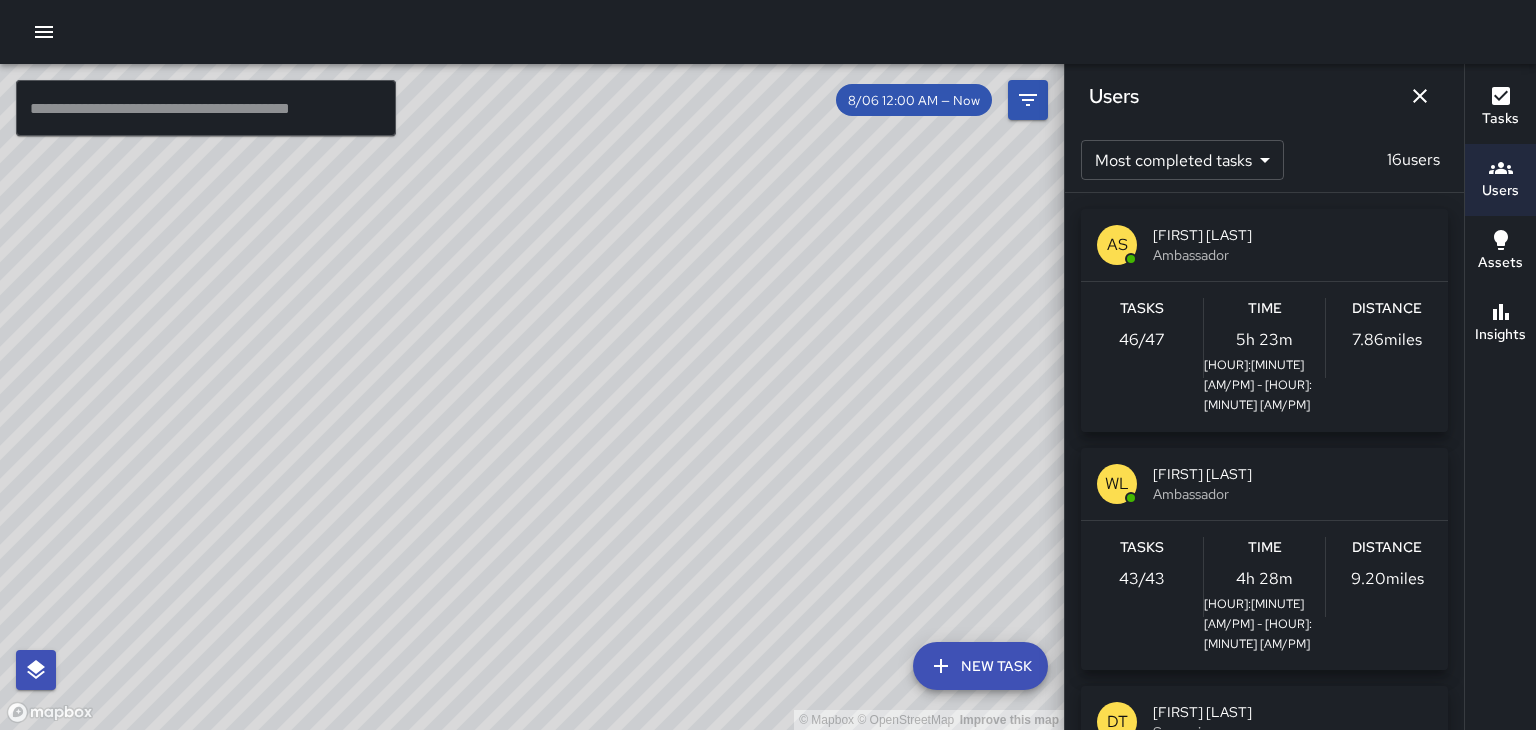 click 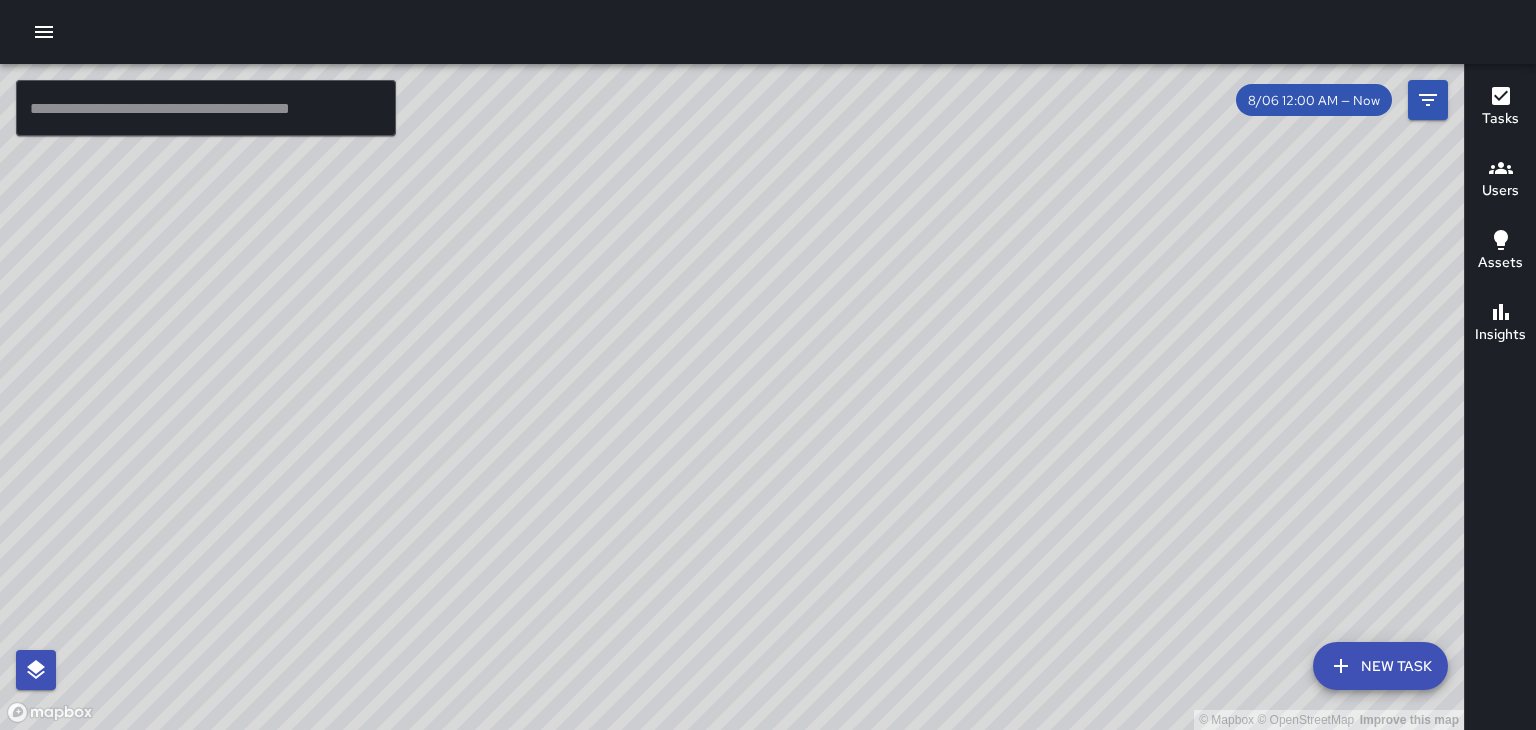 click on "Users" at bounding box center [1500, 191] 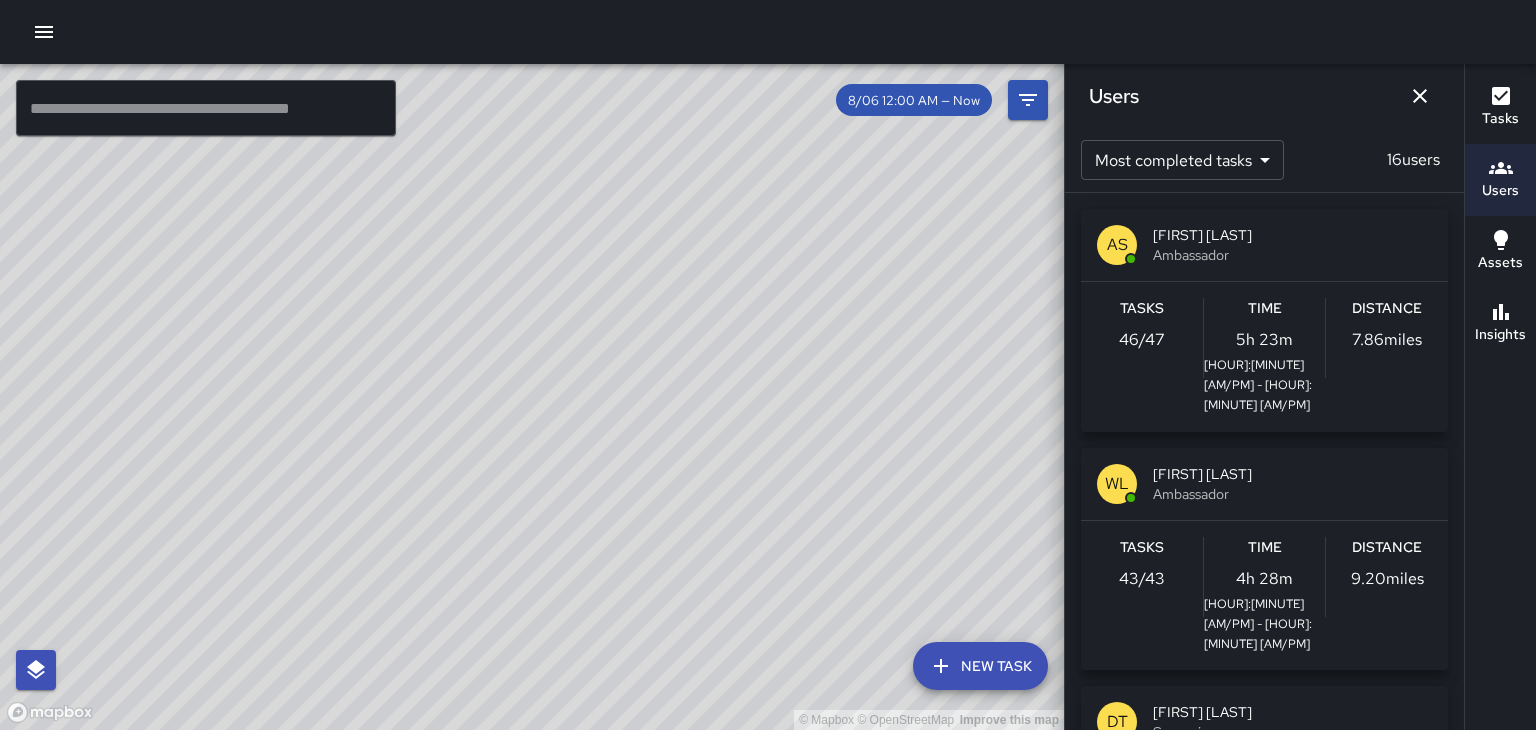 click on "Ambassador" at bounding box center (1292, 494) 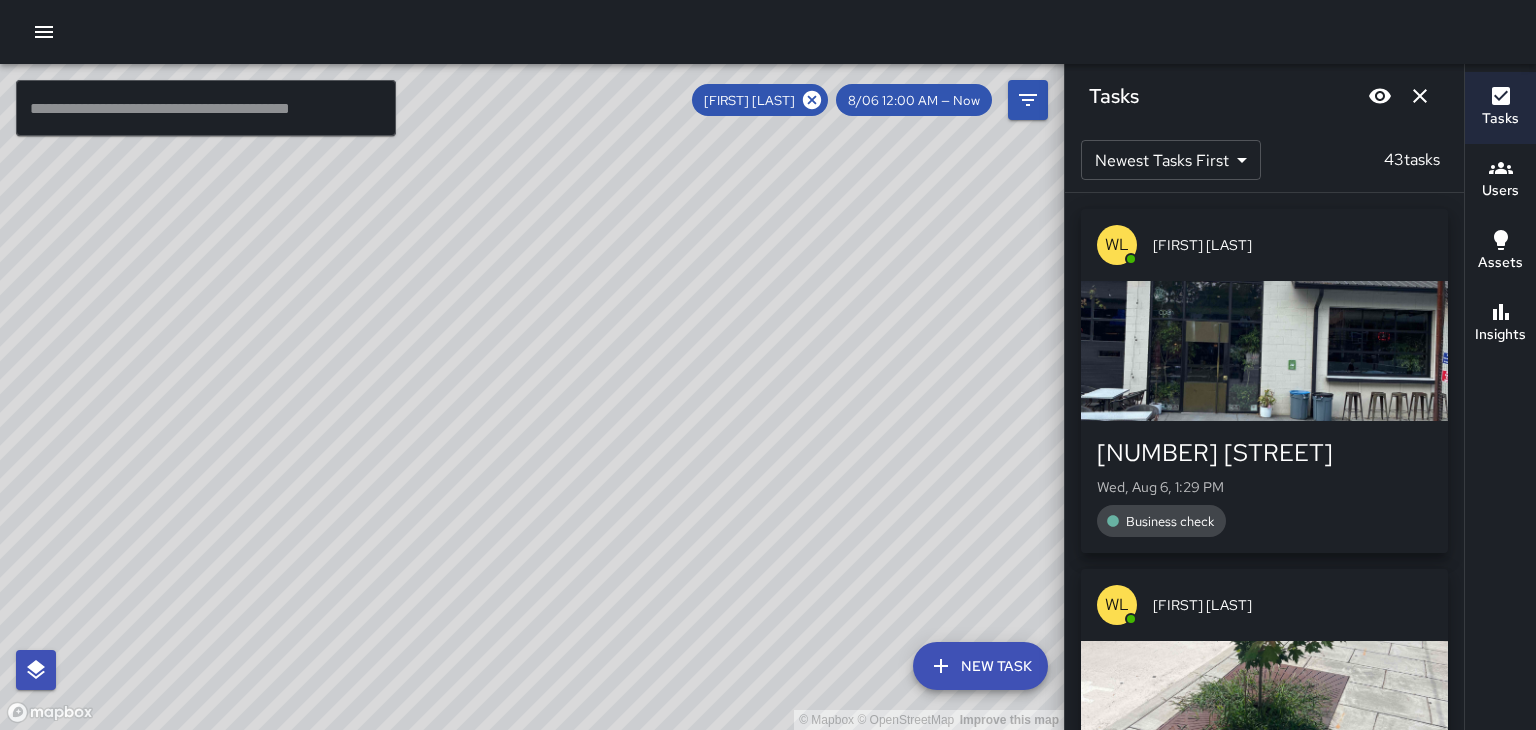click on "© Mapbox   © OpenStreetMap   Improve this map" at bounding box center [532, 397] 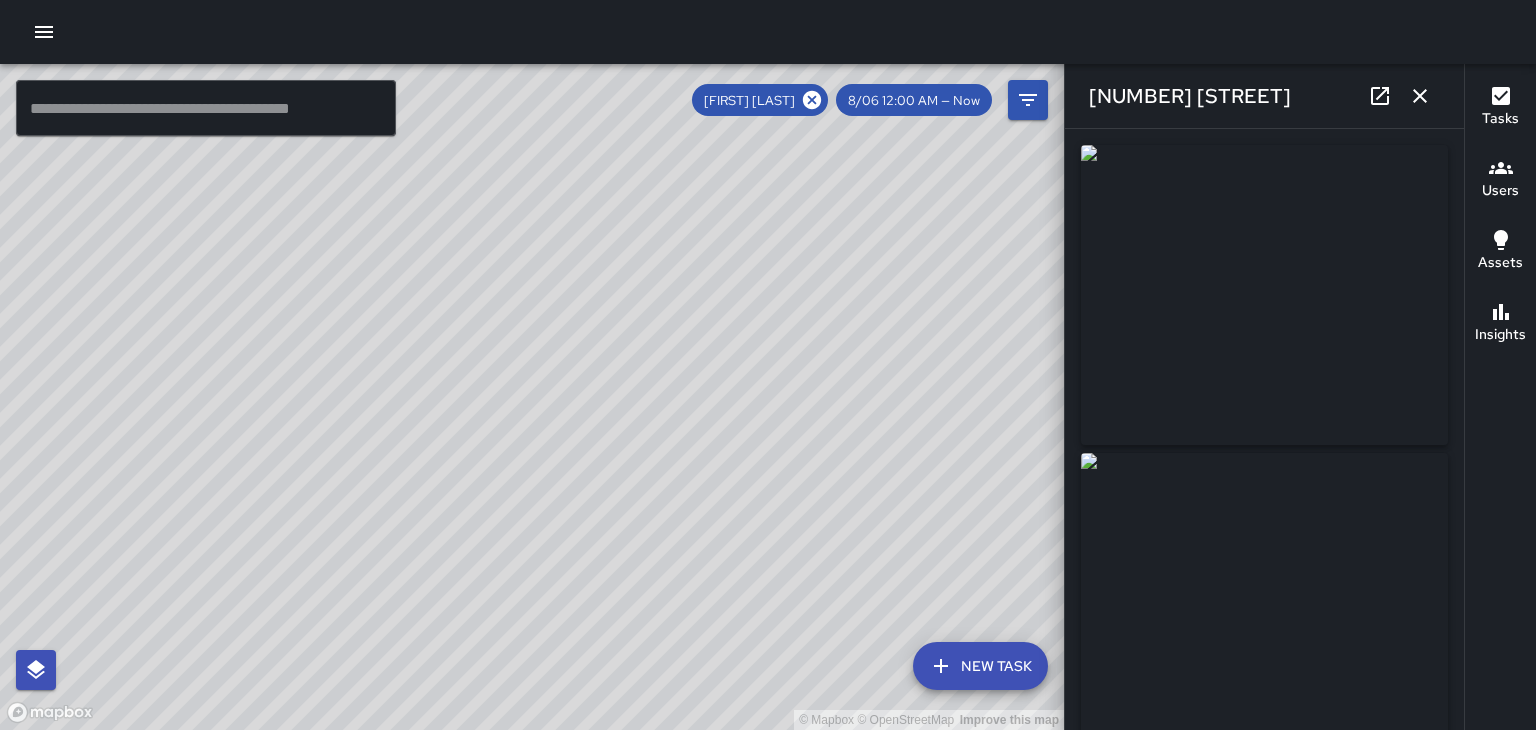type on "**********" 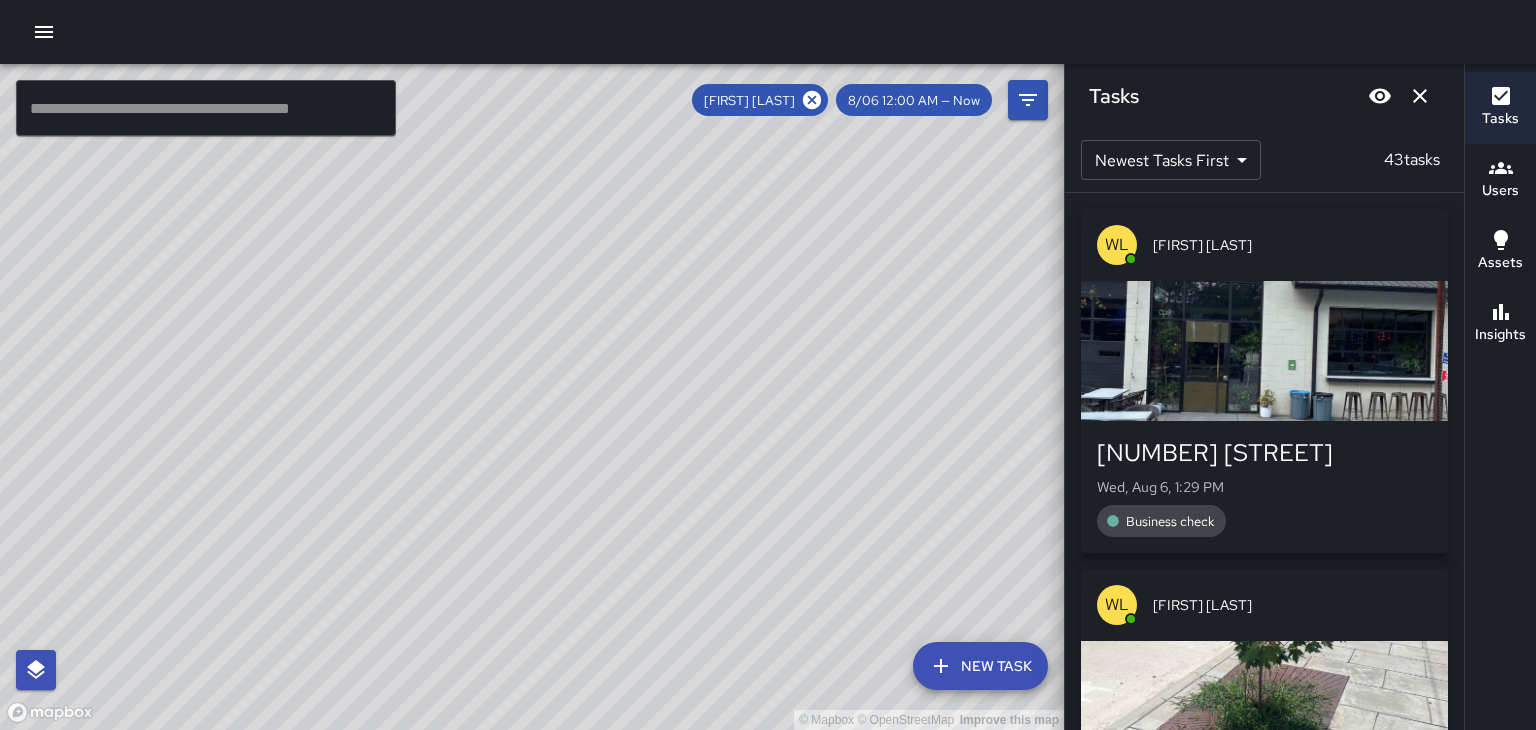 click on "© Mapbox   © OpenStreetMap   Improve this map" at bounding box center (532, 397) 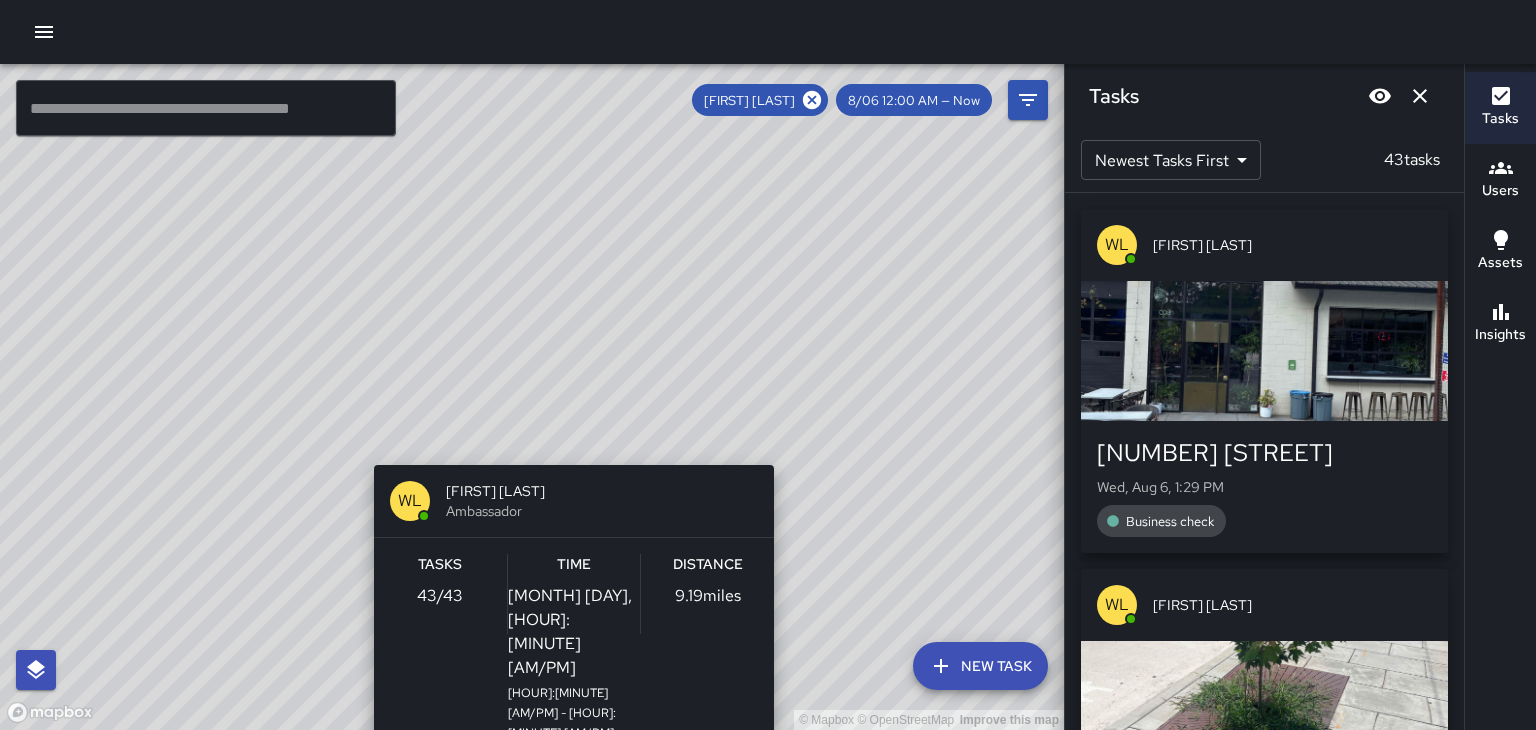 click on "© Mapbox   © OpenStreetMap   Improve this map WL William Littlejohn Ambassador Tasks 43  /  43 Time Aug 6, 1:29 PM 8:56 AM - 1:30 PM Distance 9.19  miles" at bounding box center [532, 397] 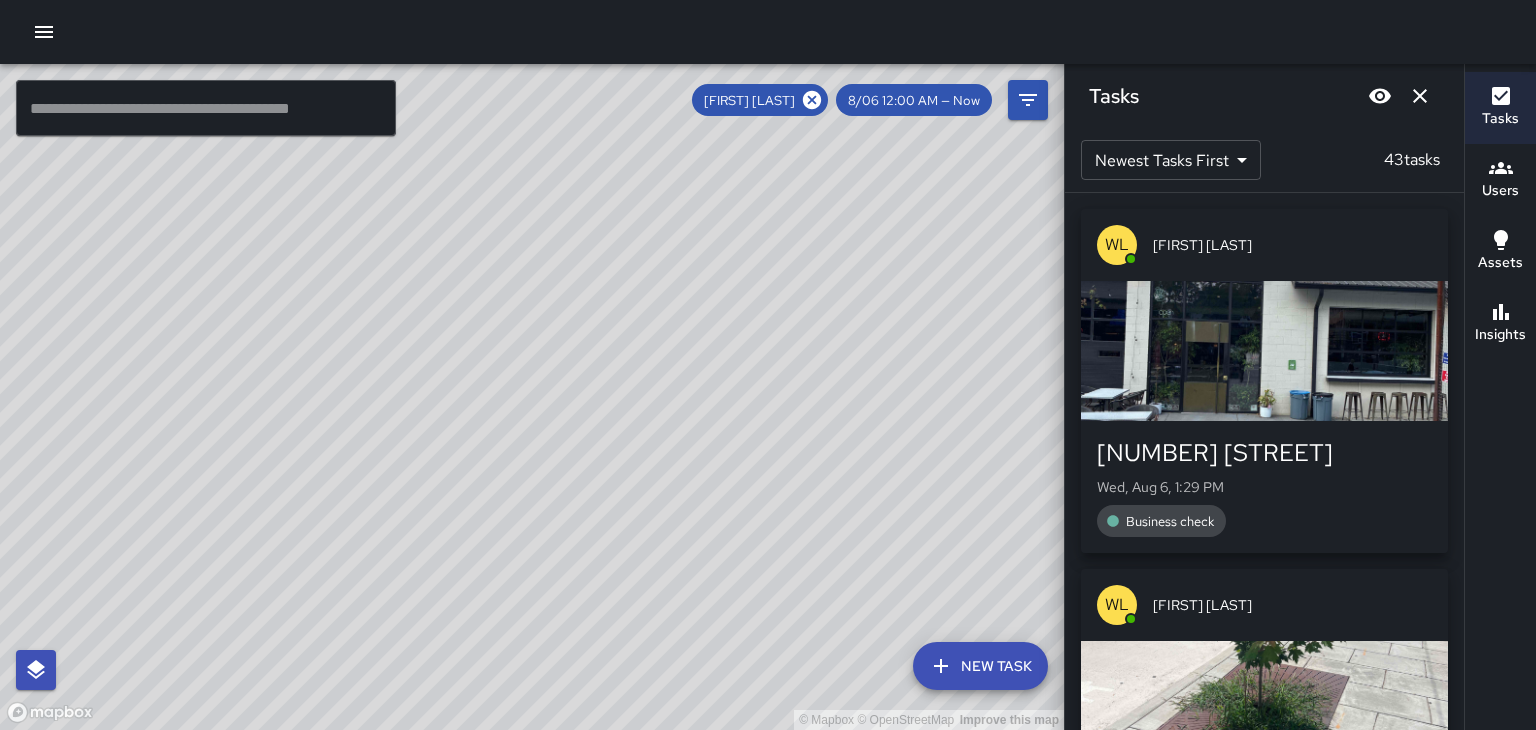 click on "© Mapbox   © OpenStreetMap   Improve this map" at bounding box center [532, 397] 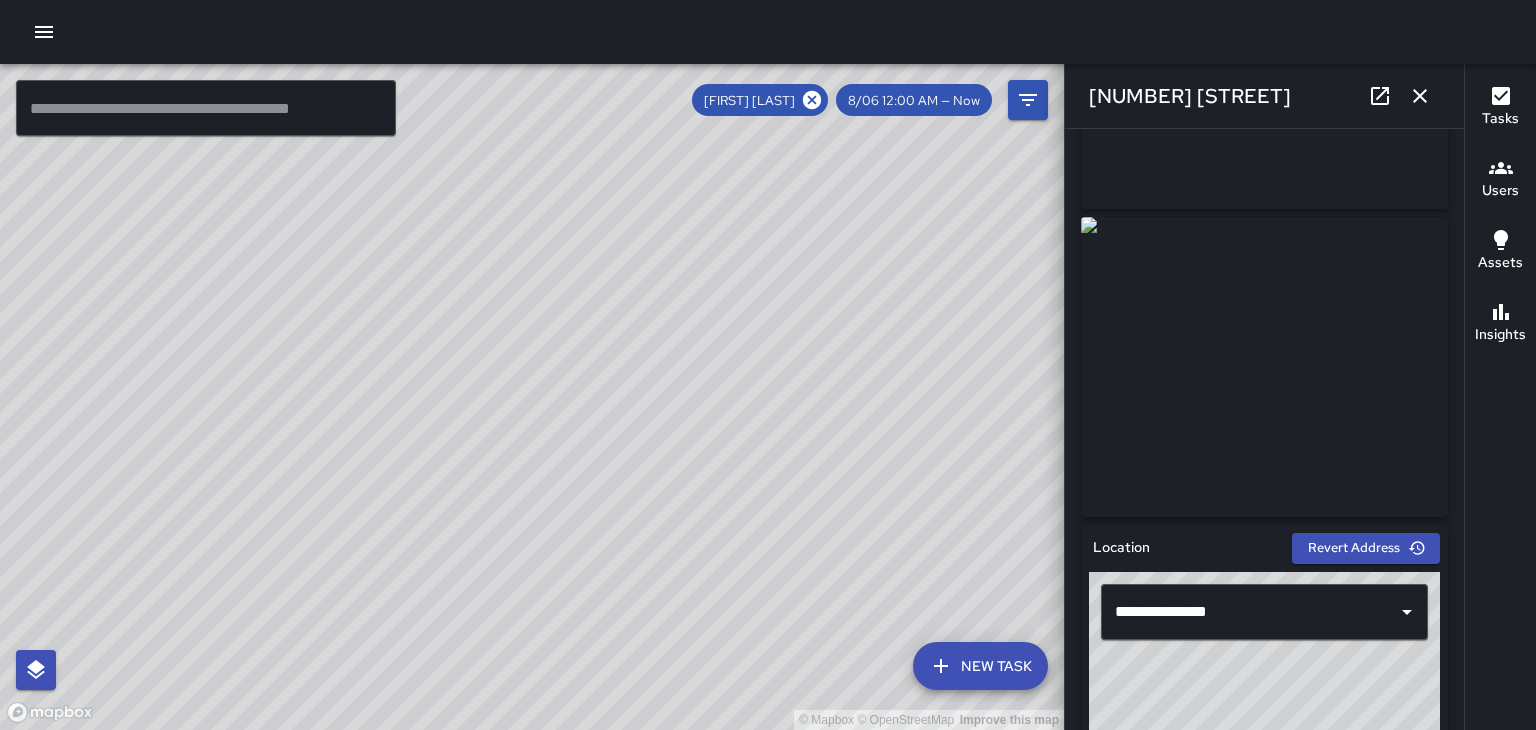 scroll, scrollTop: 237, scrollLeft: 0, axis: vertical 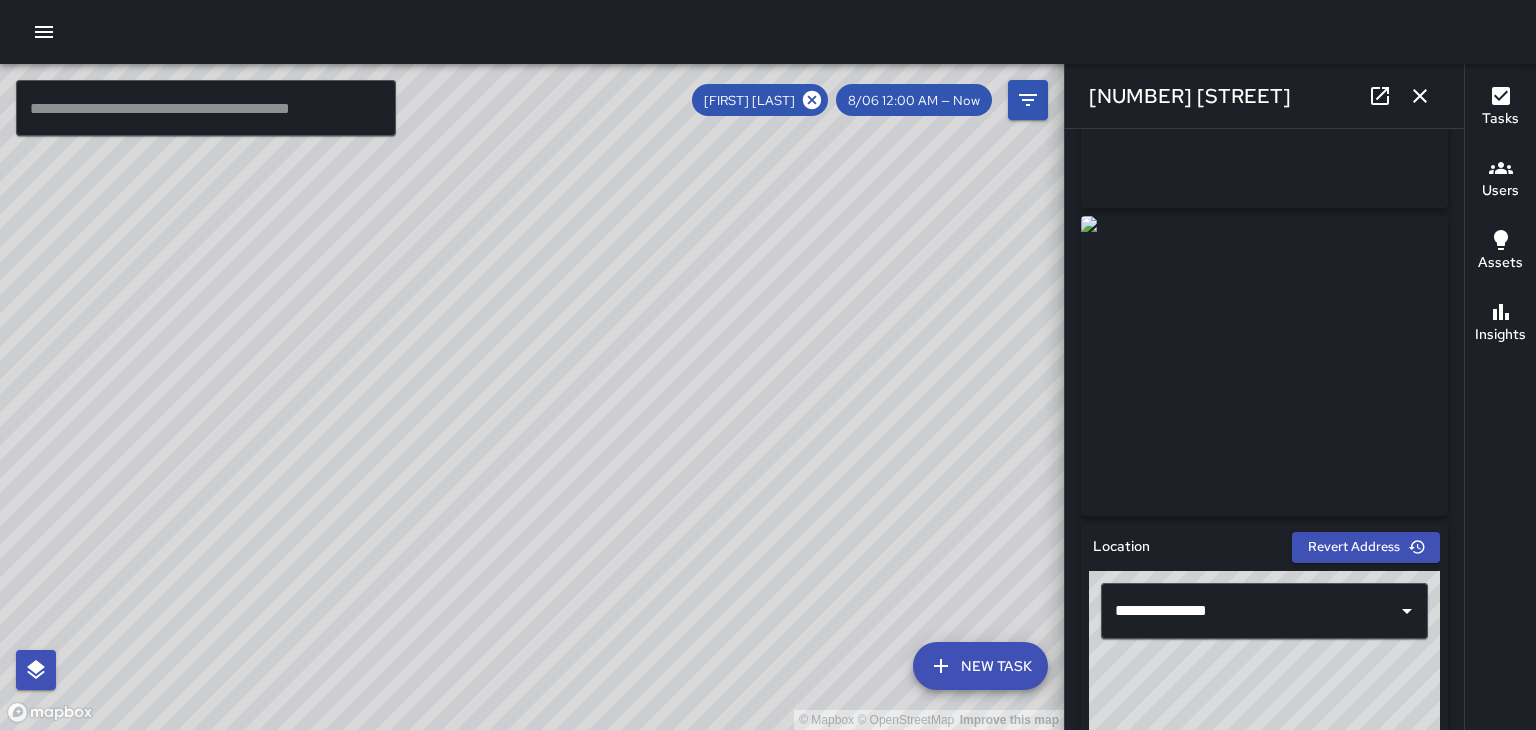 click at bounding box center [1264, 366] 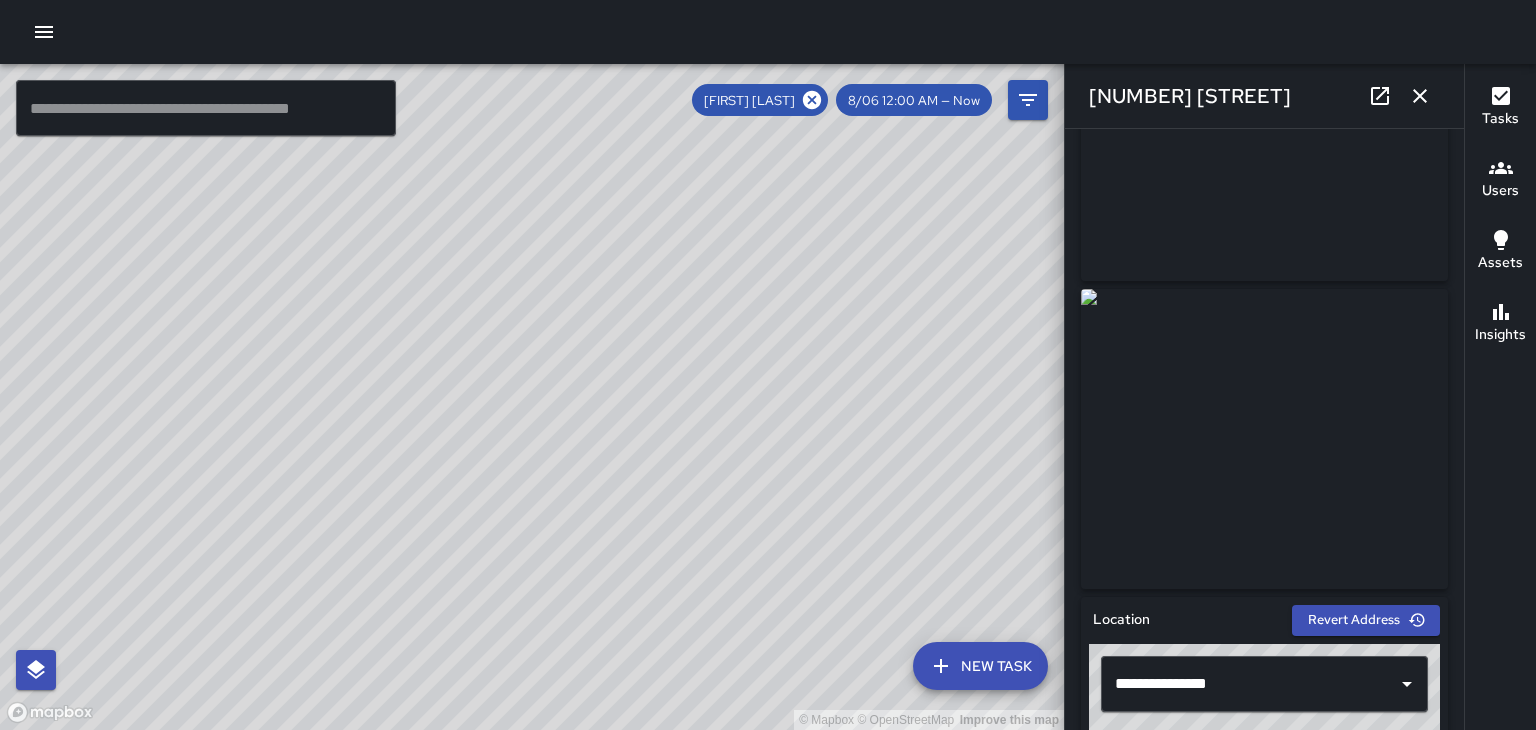 scroll, scrollTop: 162, scrollLeft: 0, axis: vertical 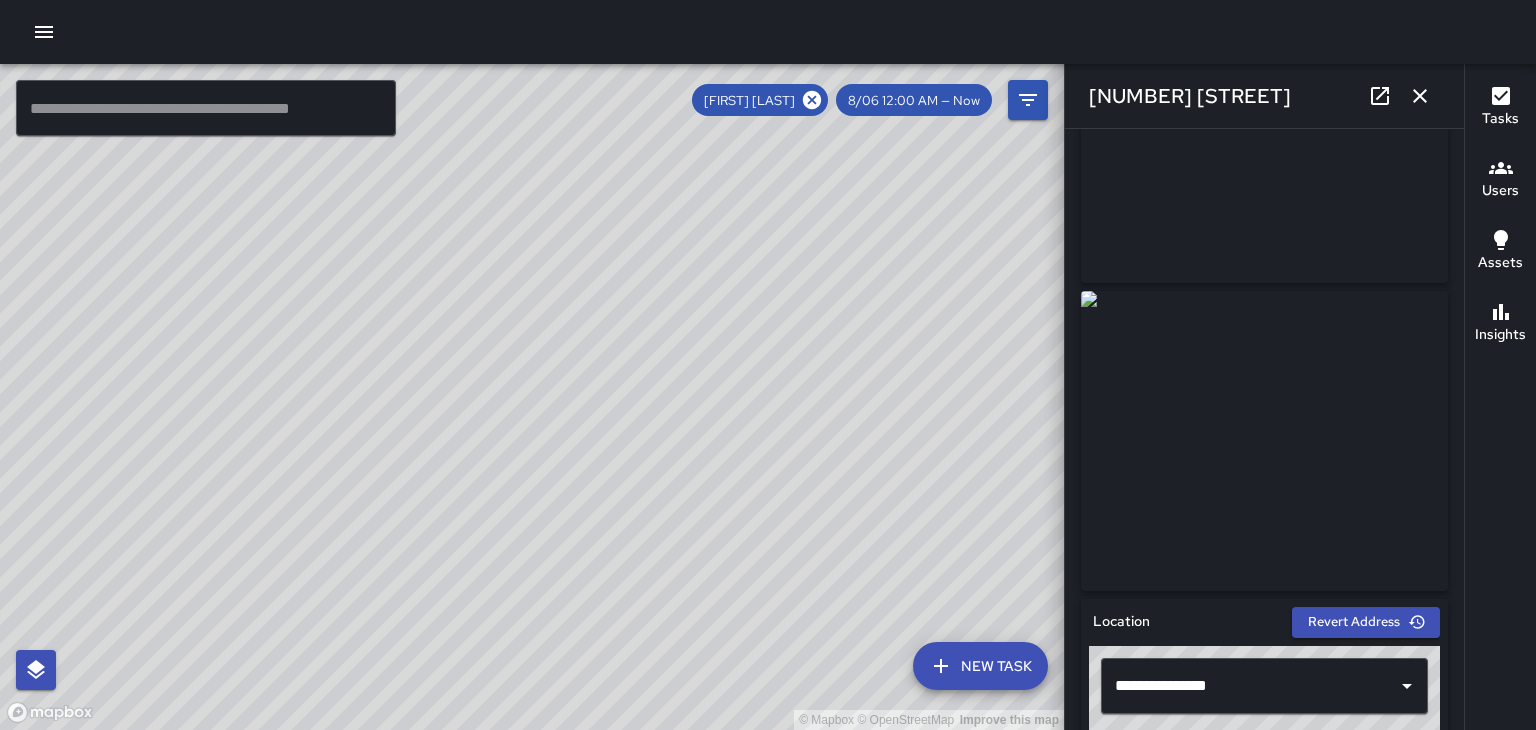click at bounding box center [1264, 441] 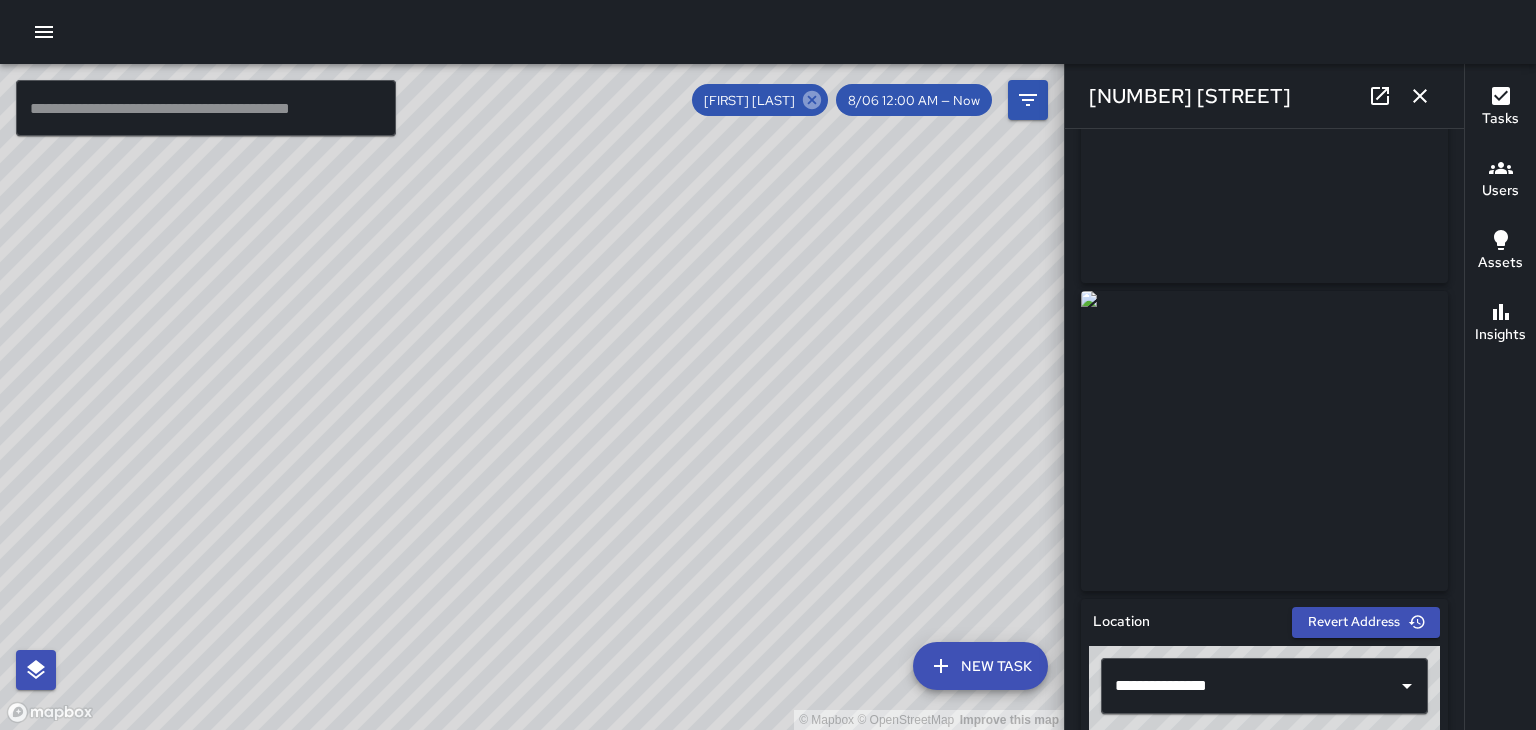 click 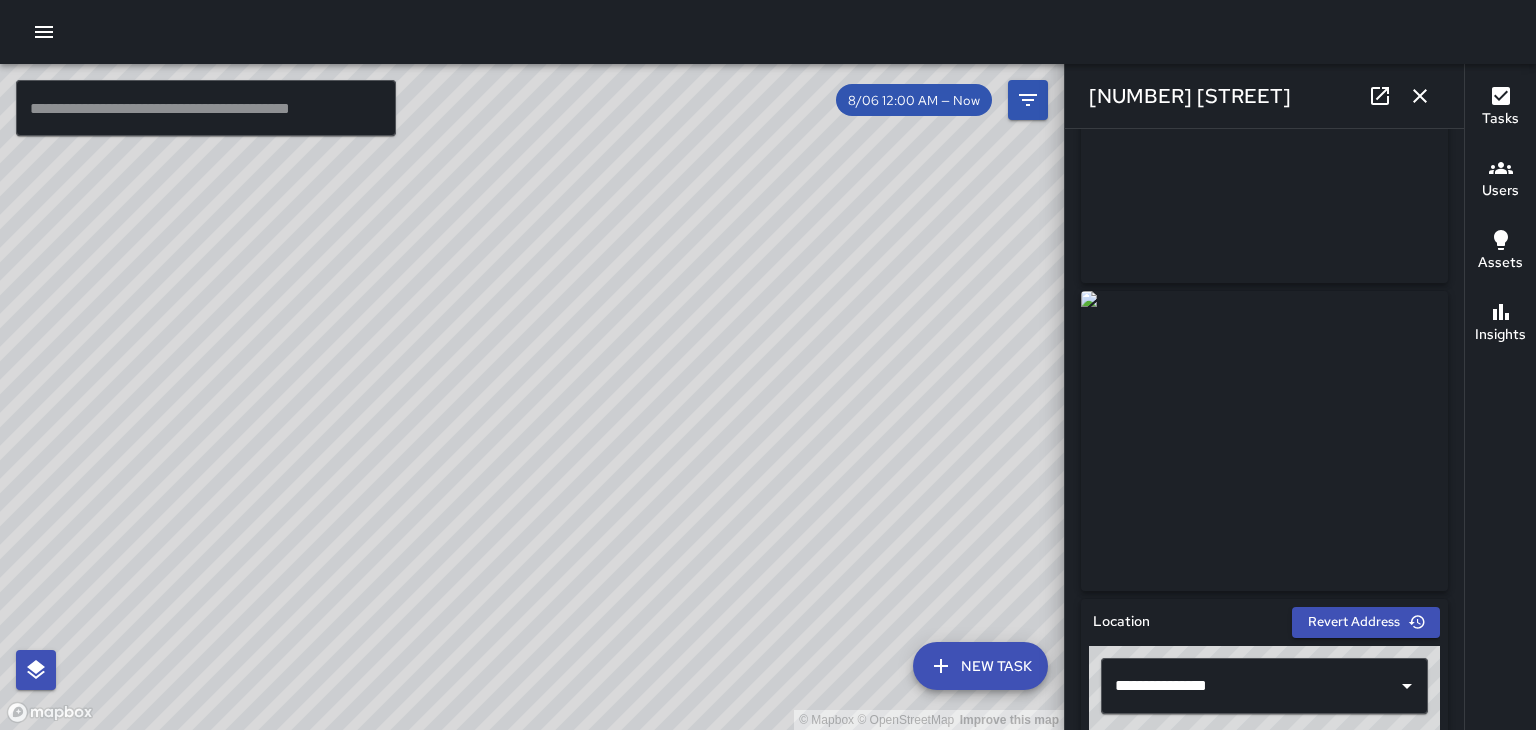 click on "© Mapbox   © OpenStreetMap   Improve this map" at bounding box center [532, 397] 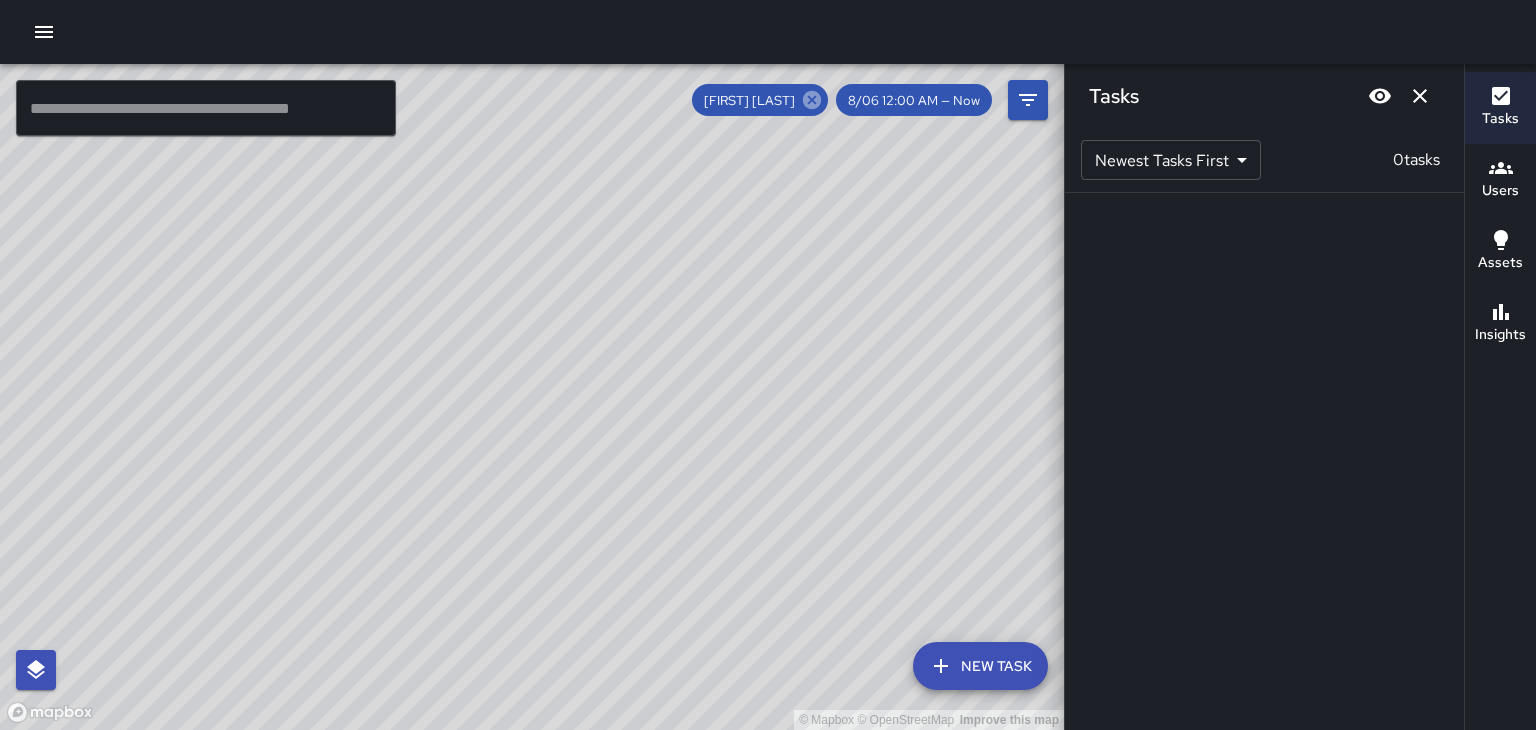 click 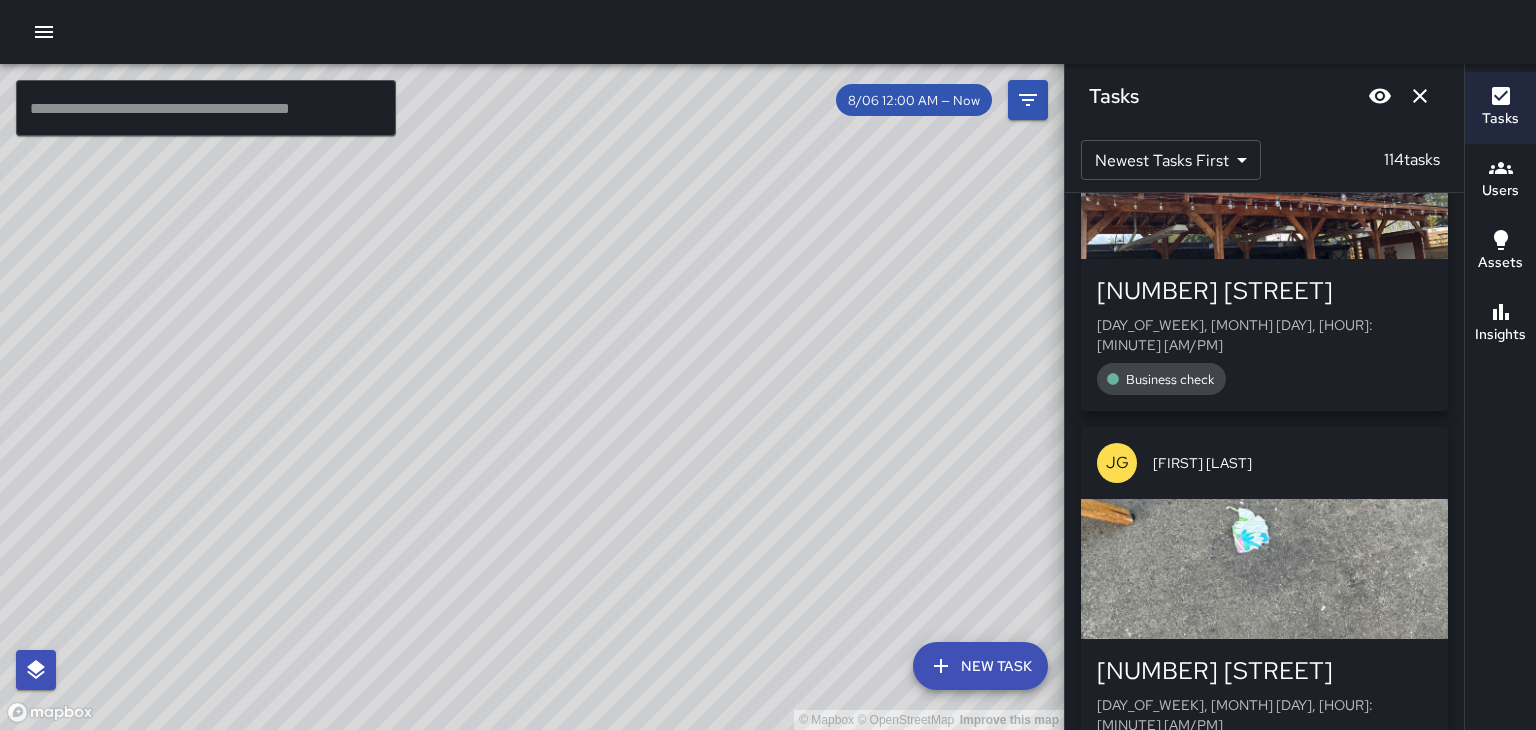 scroll, scrollTop: 163, scrollLeft: 0, axis: vertical 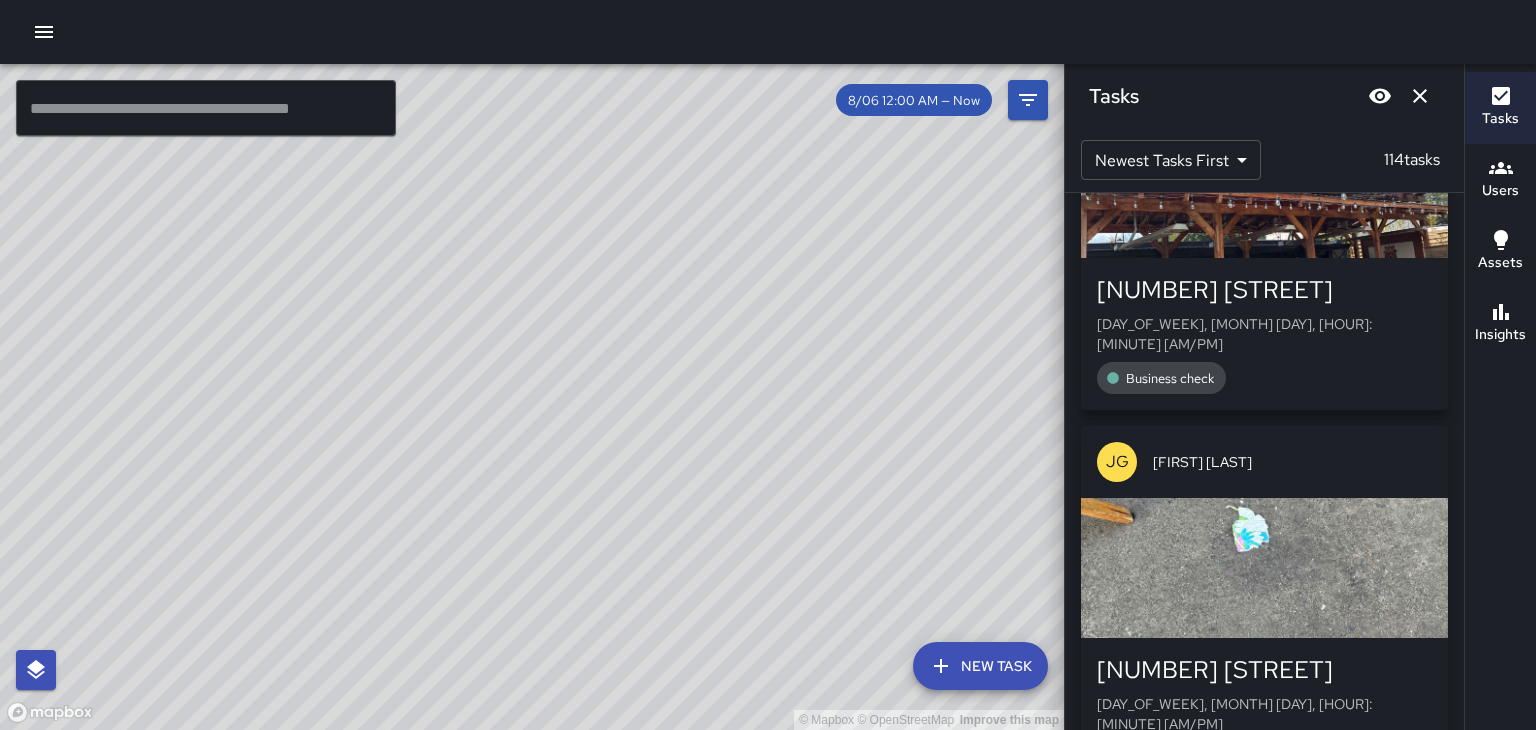 click on "© Mapbox   © OpenStreetMap   Improve this map" at bounding box center (532, 397) 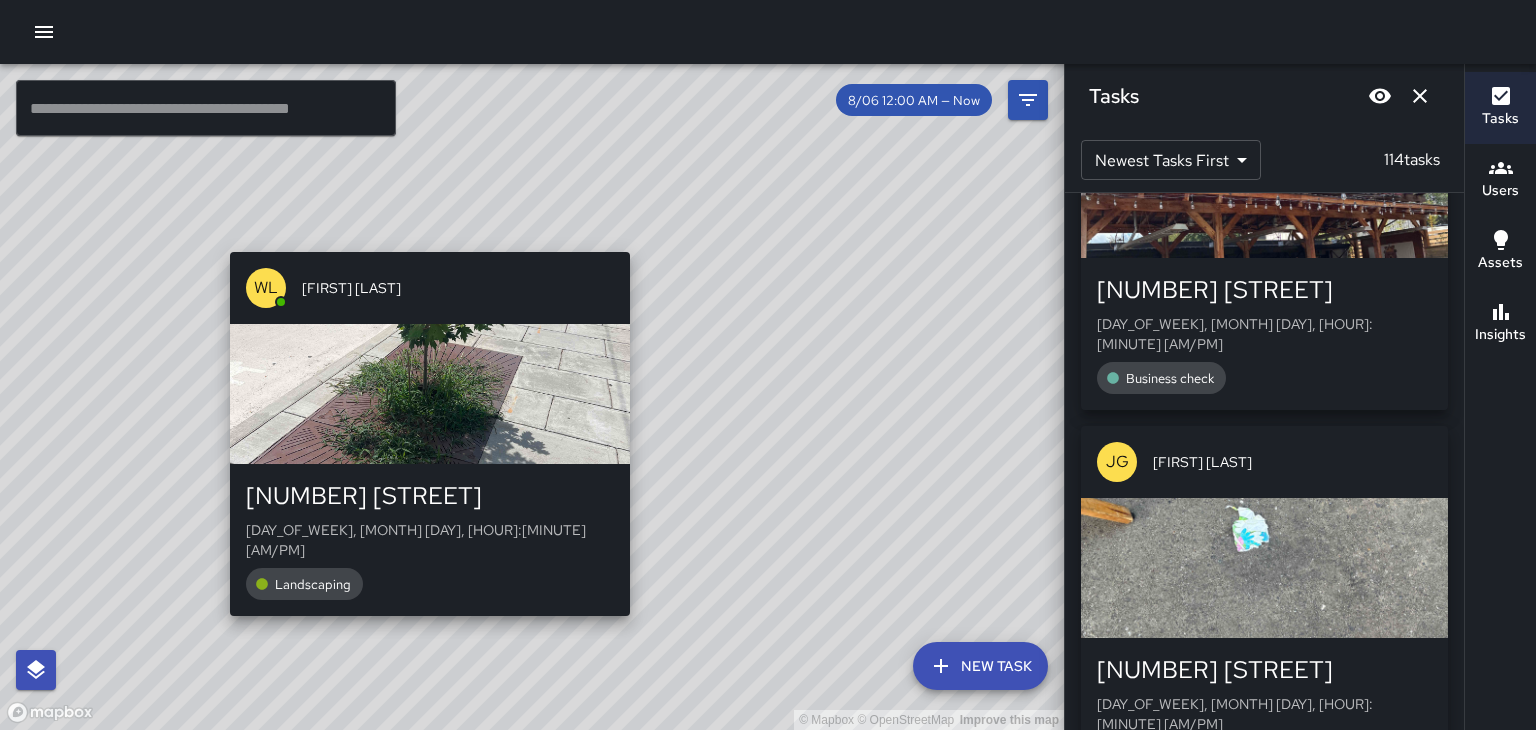 click on "© Mapbox   © OpenStreetMap   Improve this map WL William Littlejohn 134 Coxe Avenue Wed, Aug 6, 1:27 PM Landscaping" at bounding box center (532, 397) 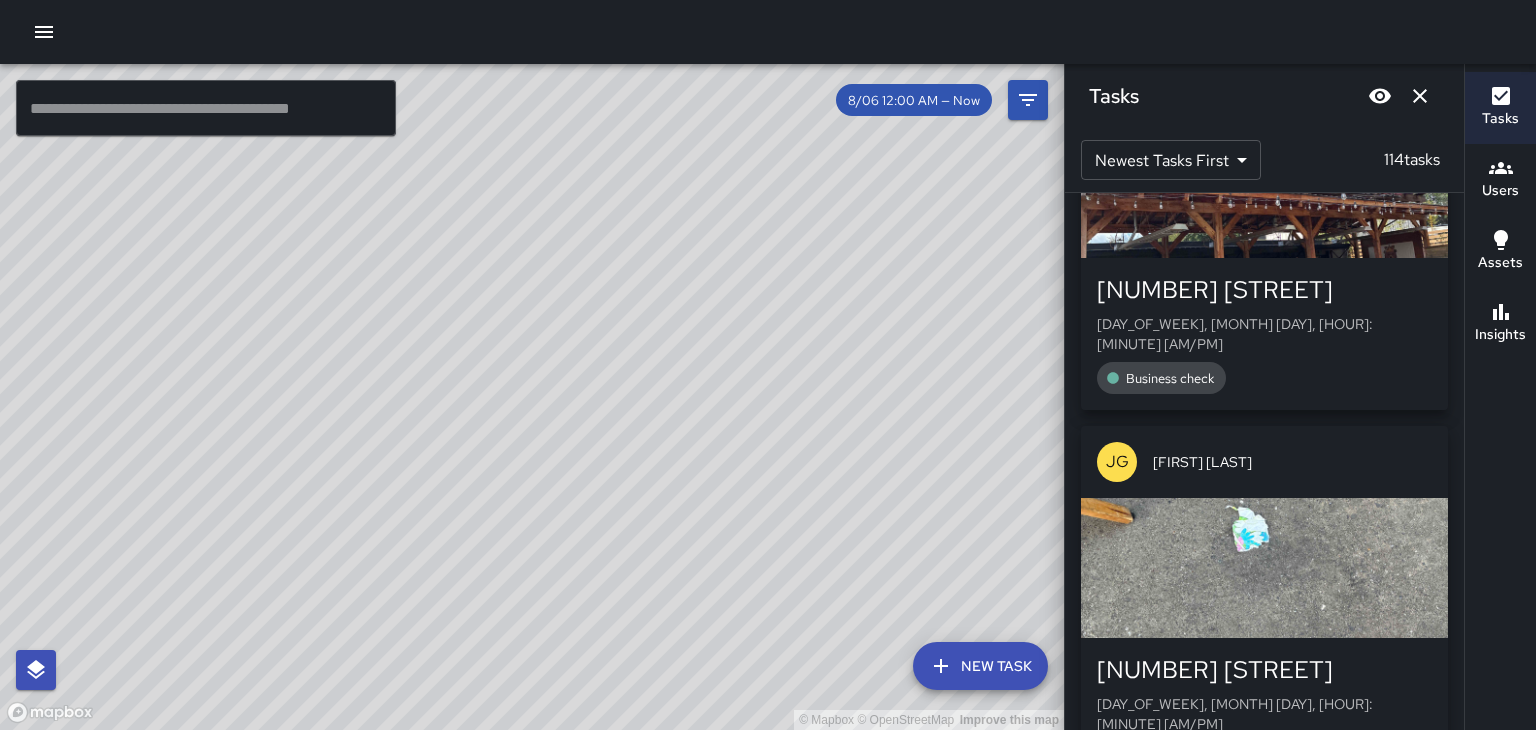 click on "© Mapbox   © OpenStreetMap   Improve this map" at bounding box center (532, 397) 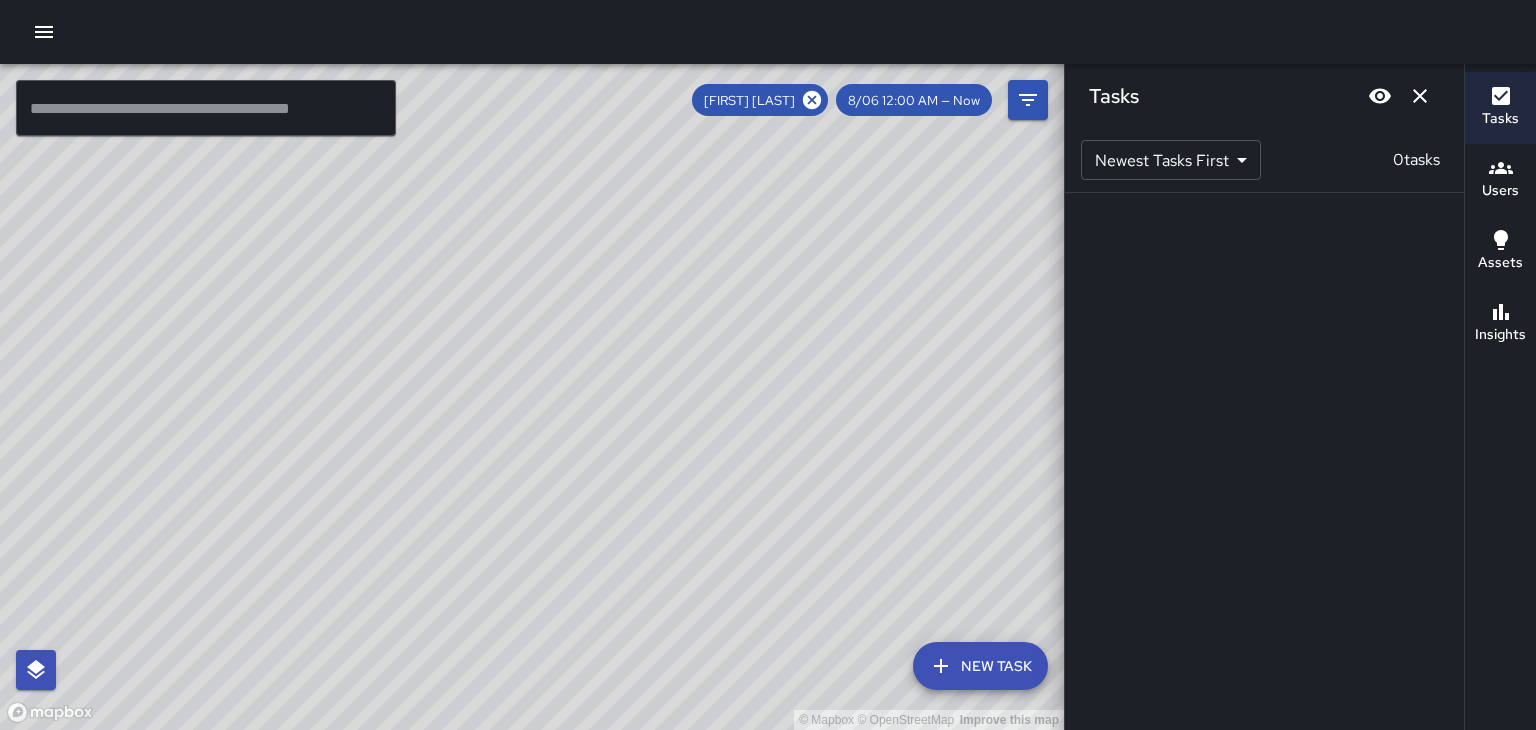 click on "[FIRST] [LAST]" at bounding box center (760, 100) 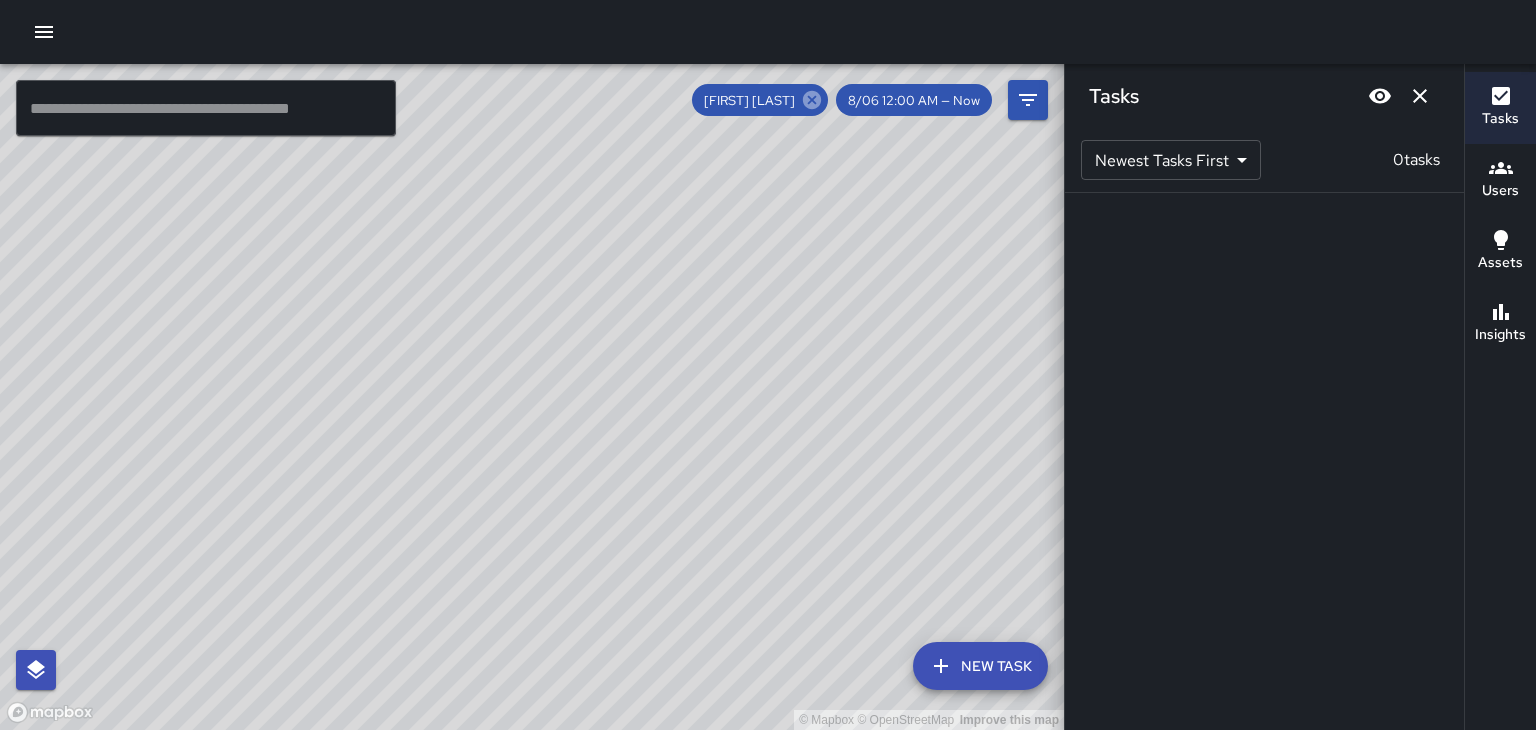 click 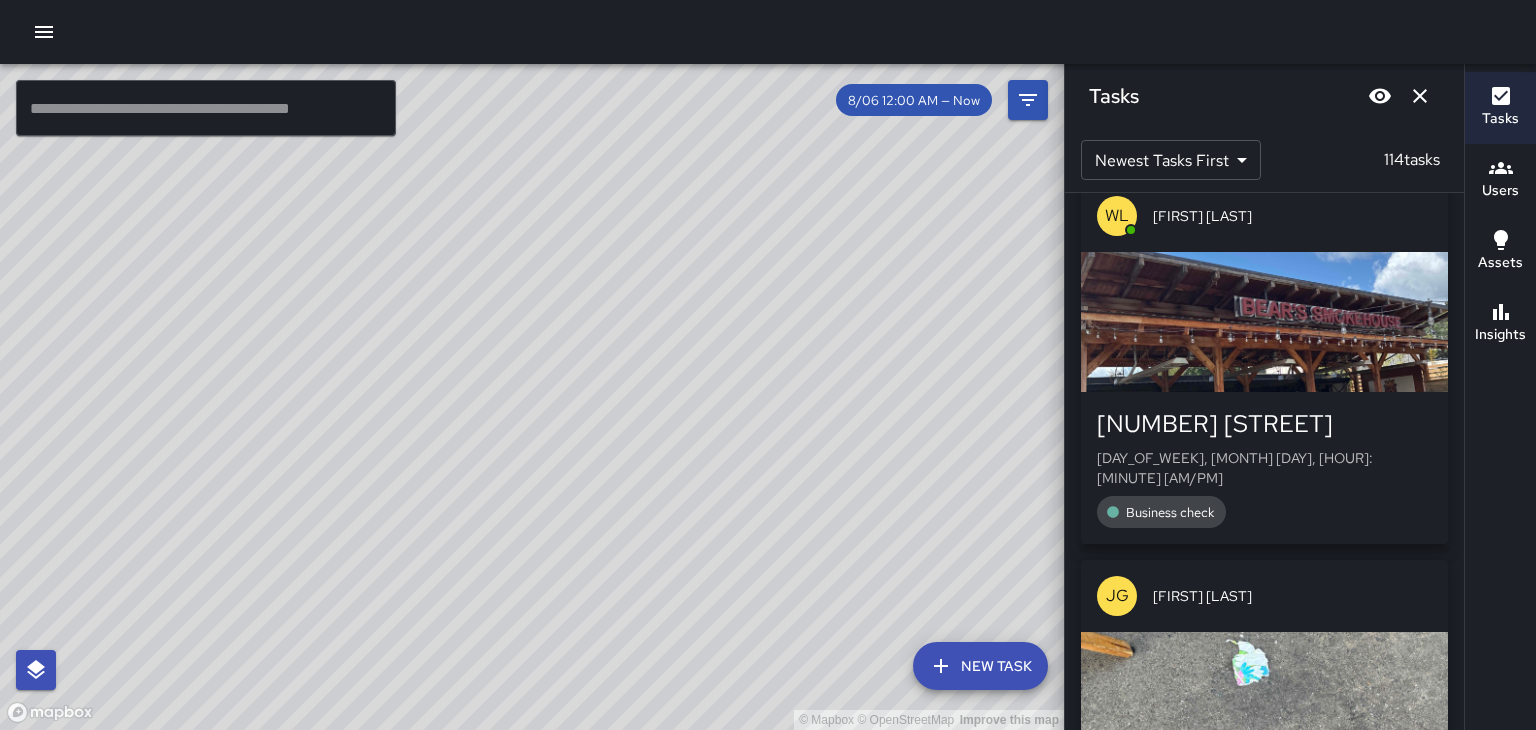 scroll, scrollTop: 0, scrollLeft: 0, axis: both 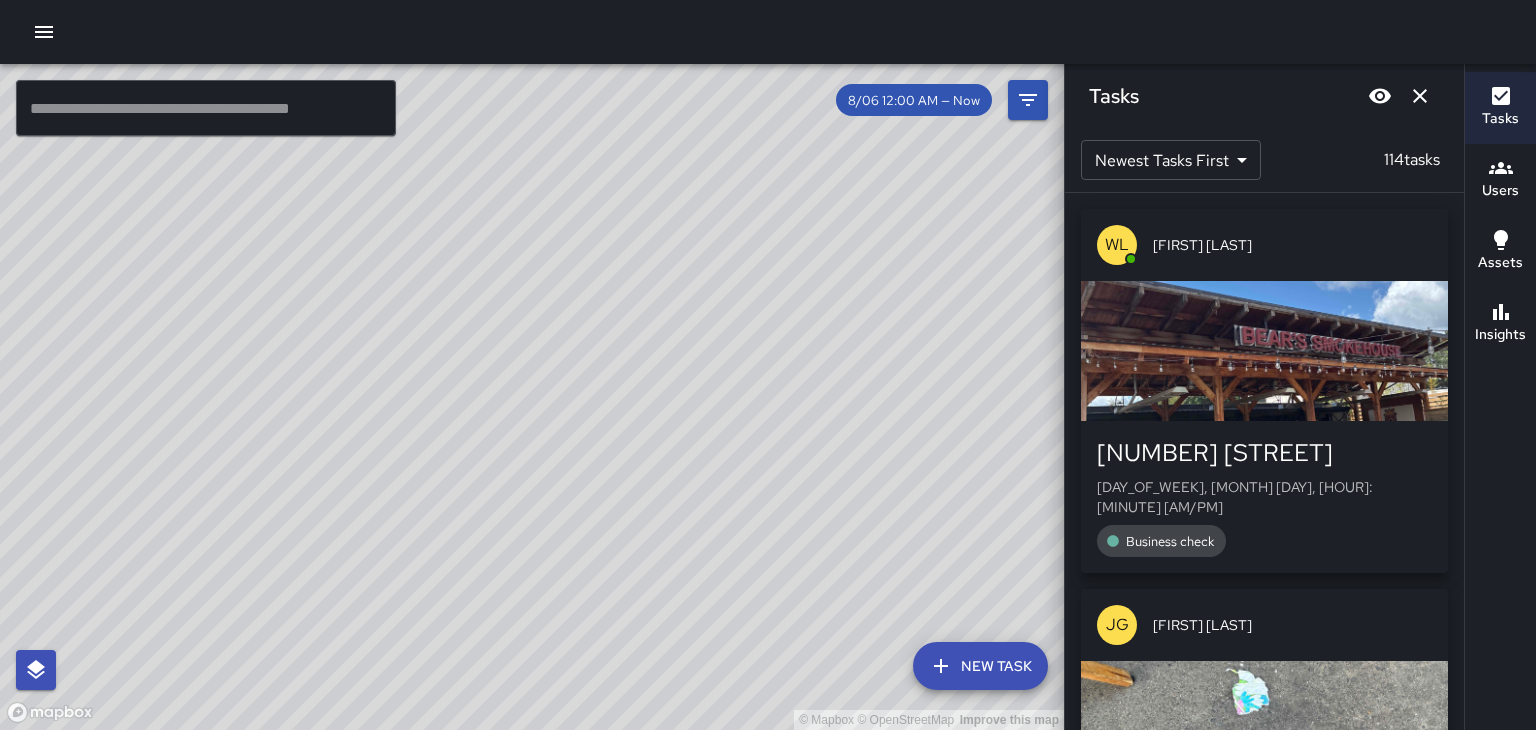 click at bounding box center (1264, 351) 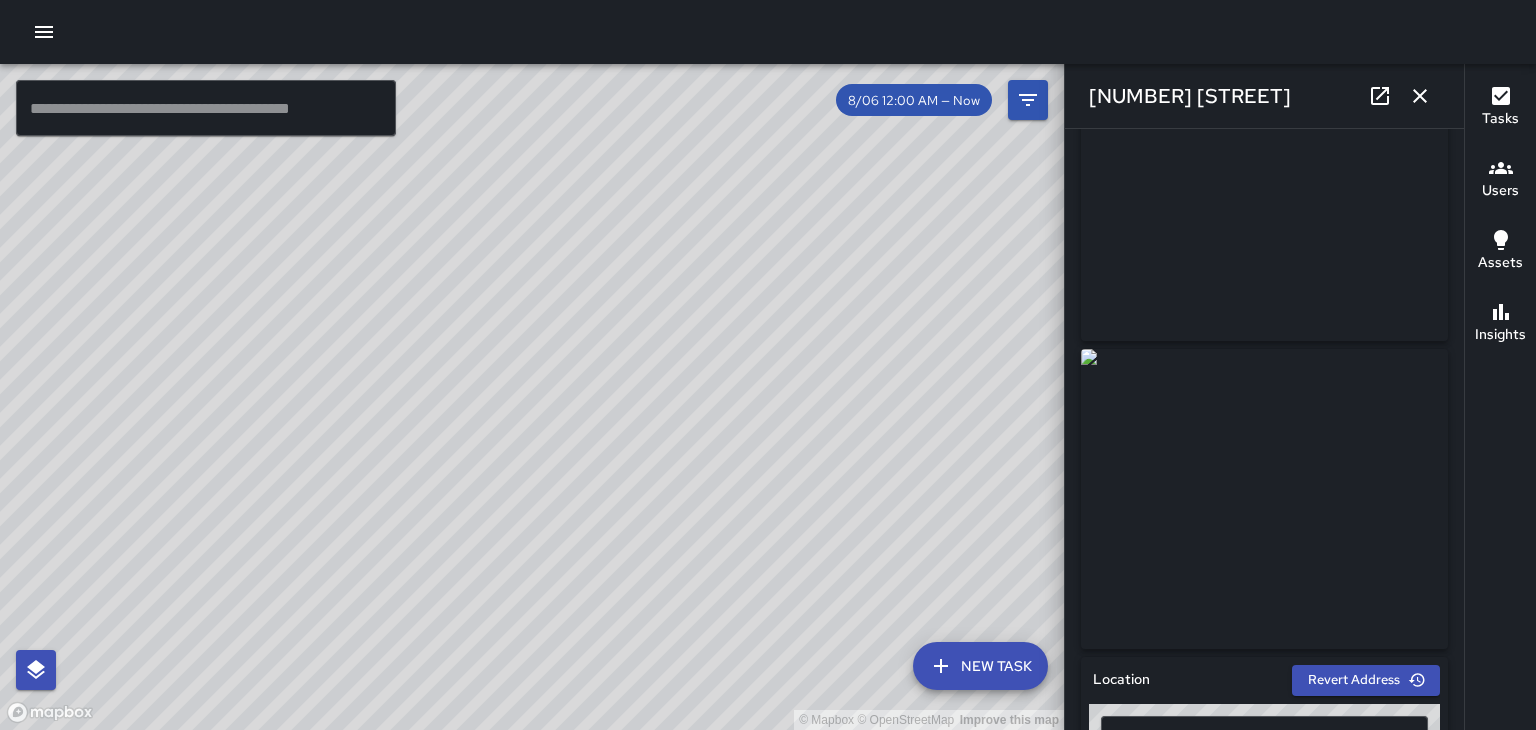 scroll, scrollTop: 208, scrollLeft: 0, axis: vertical 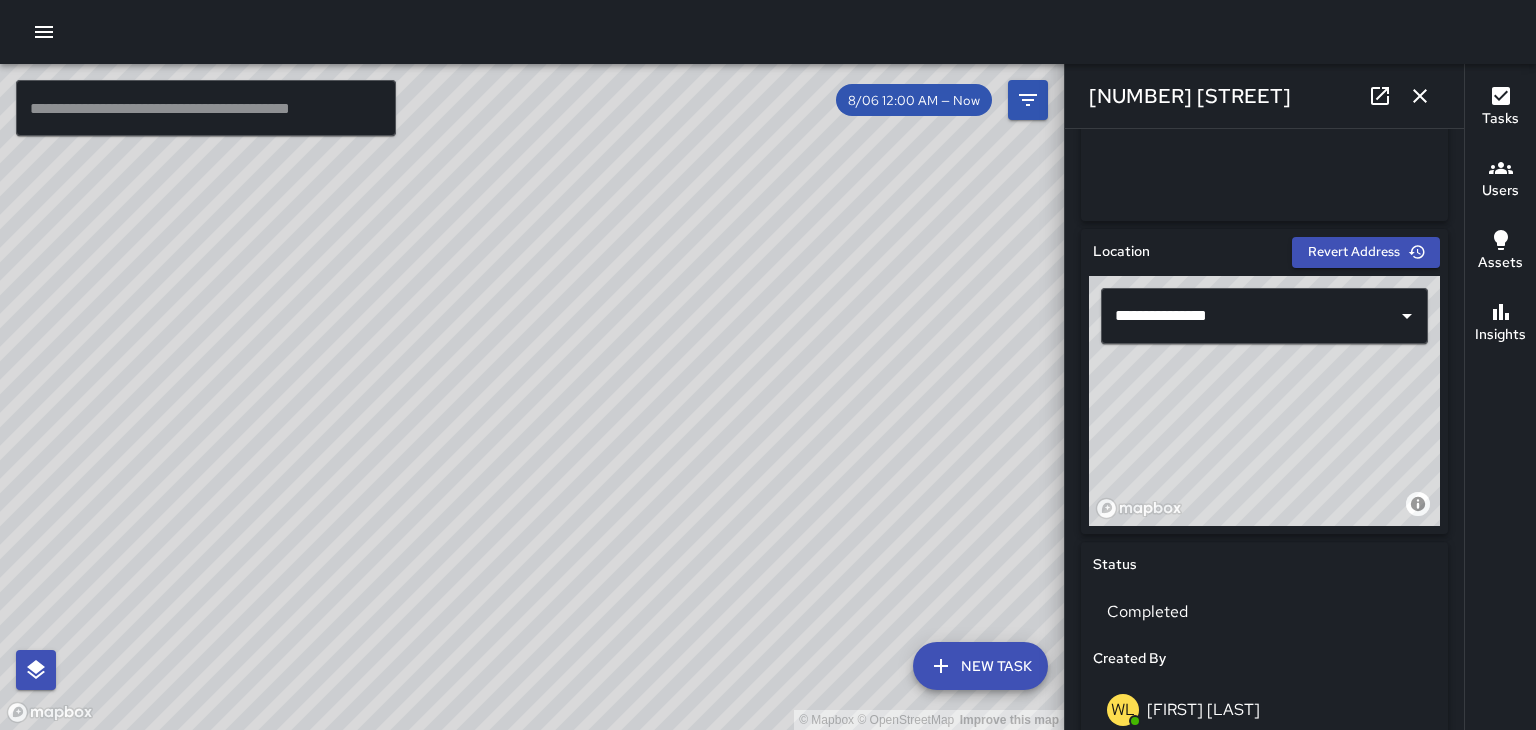 type on "**********" 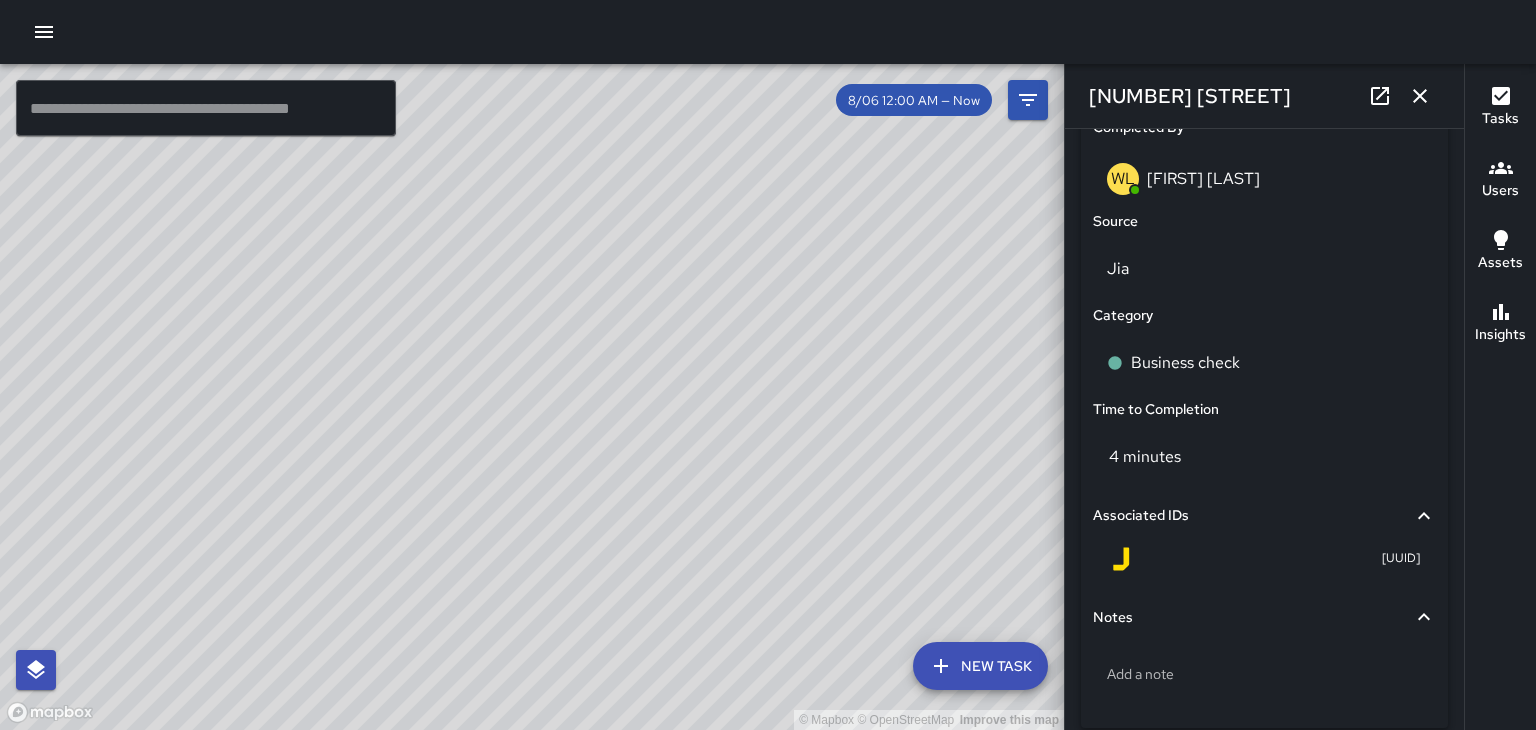 scroll, scrollTop: 1337, scrollLeft: 0, axis: vertical 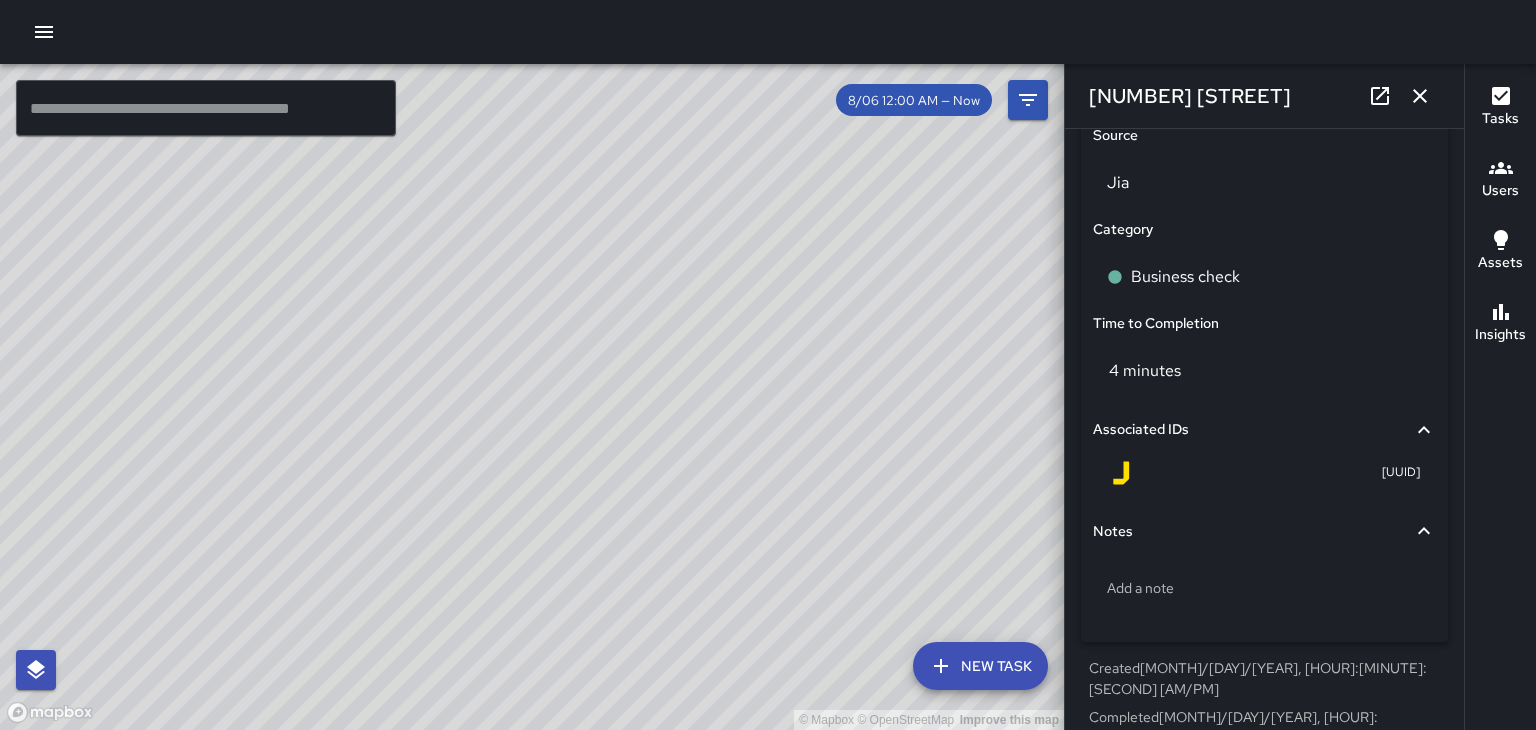 click on "137 Coxe Avenue" at bounding box center [1264, 96] 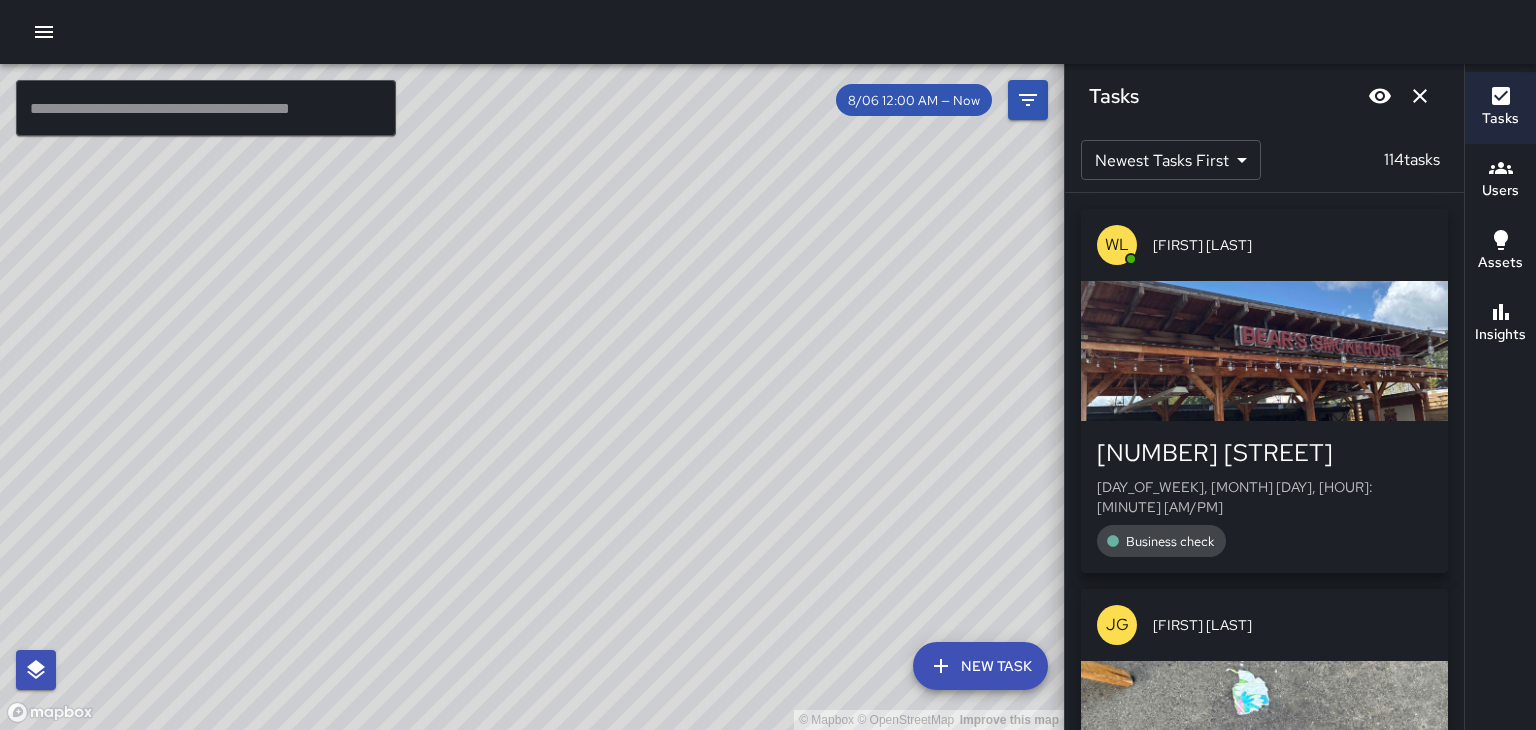 click at bounding box center [1420, 96] 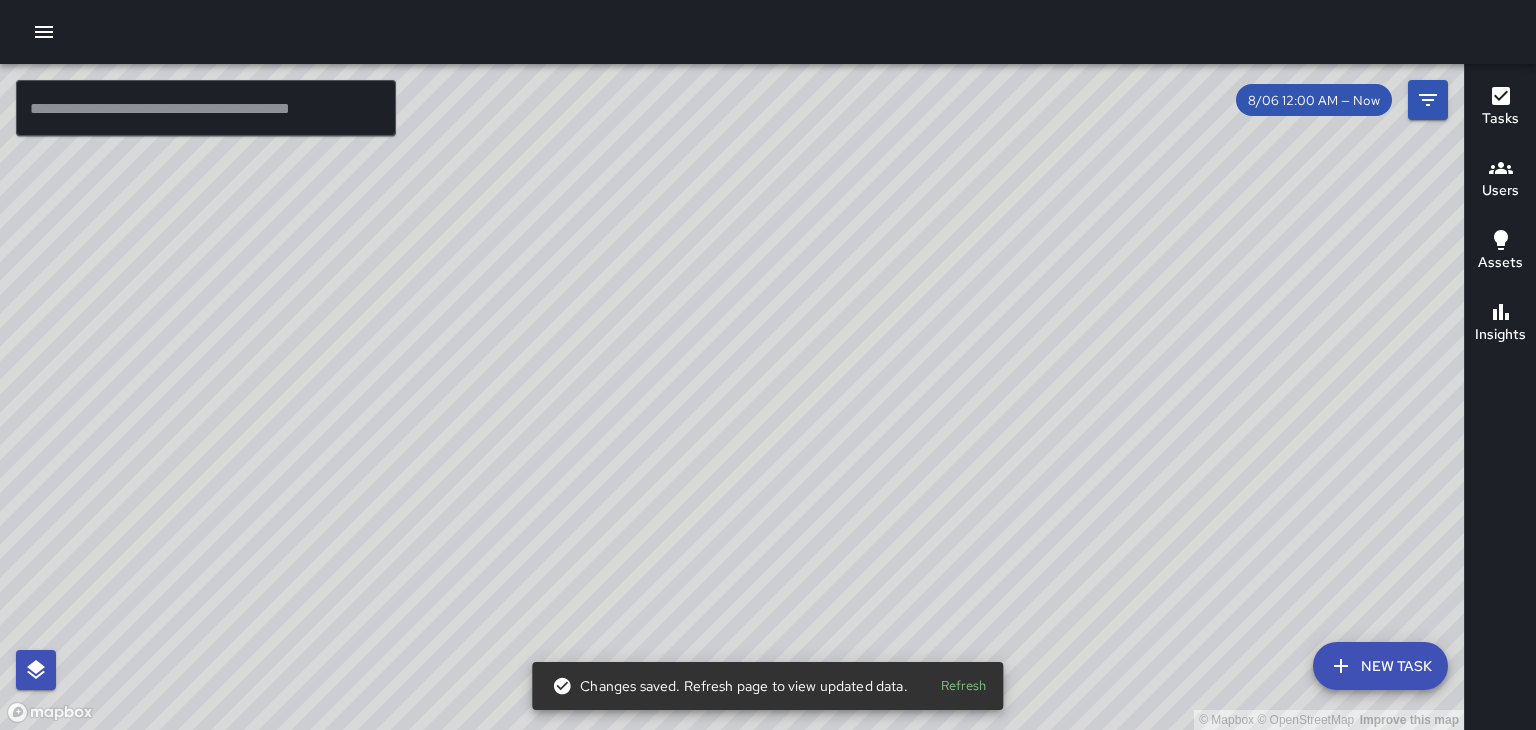 click on "Refresh" at bounding box center [964, 686] 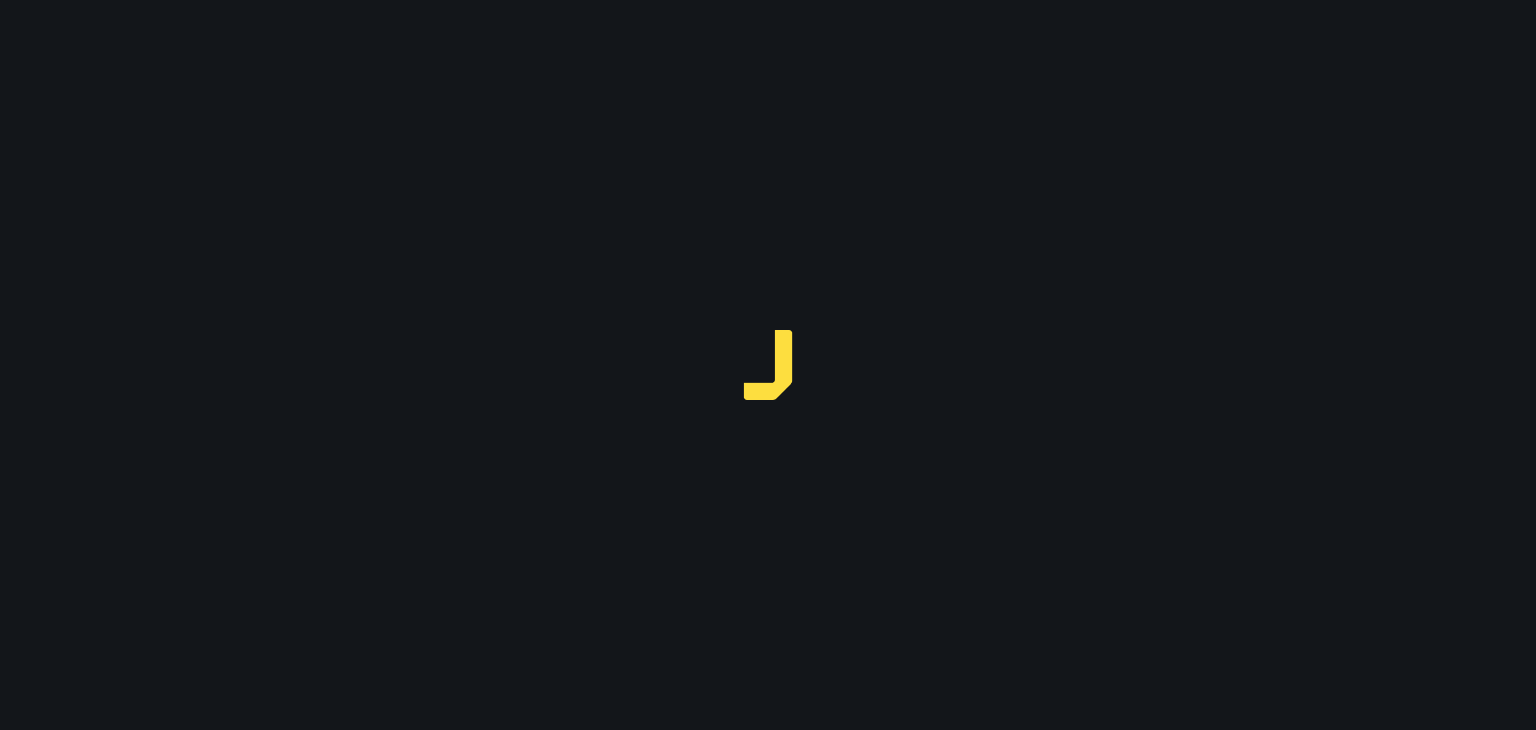 scroll, scrollTop: 0, scrollLeft: 0, axis: both 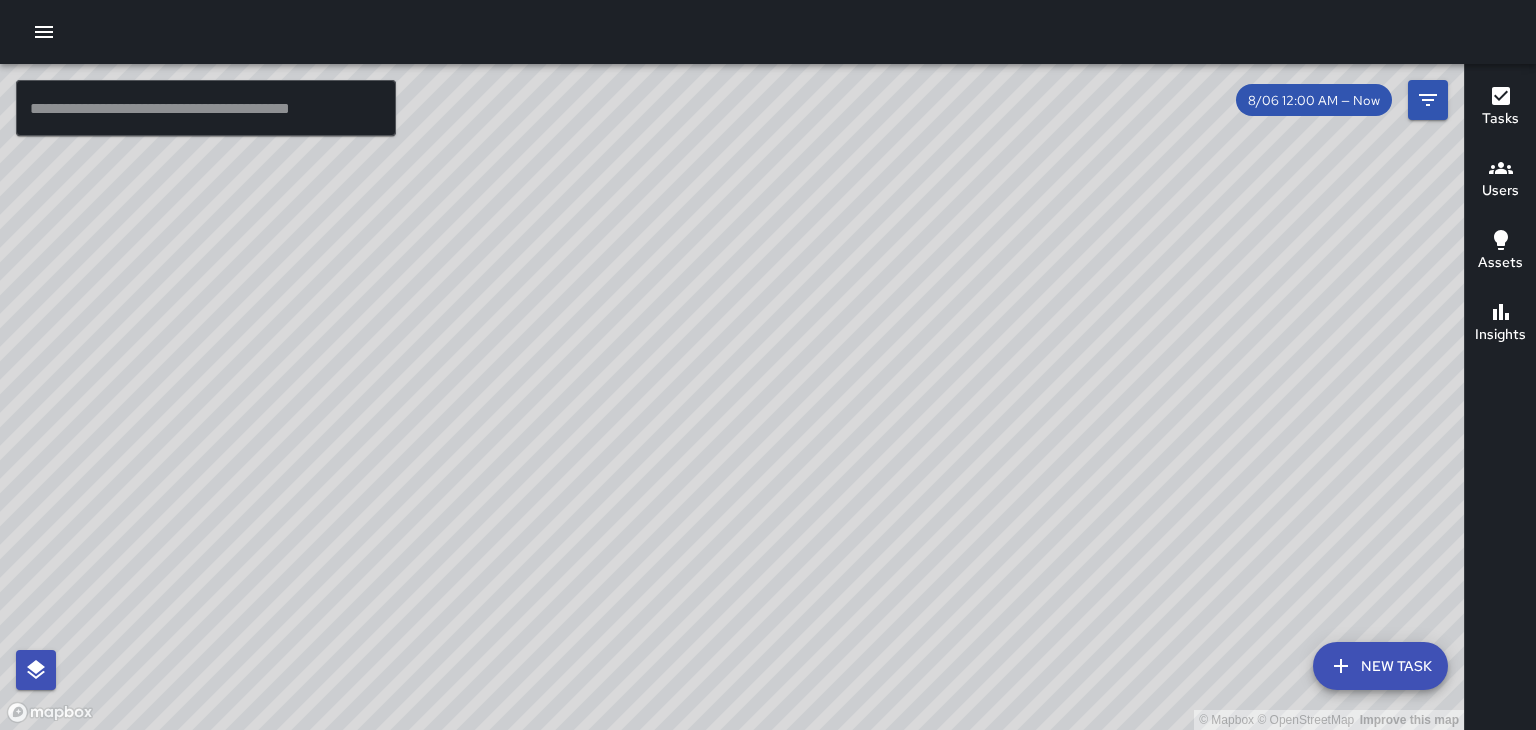 click on "© Mapbox   © OpenStreetMap   Improve this map" at bounding box center (732, 397) 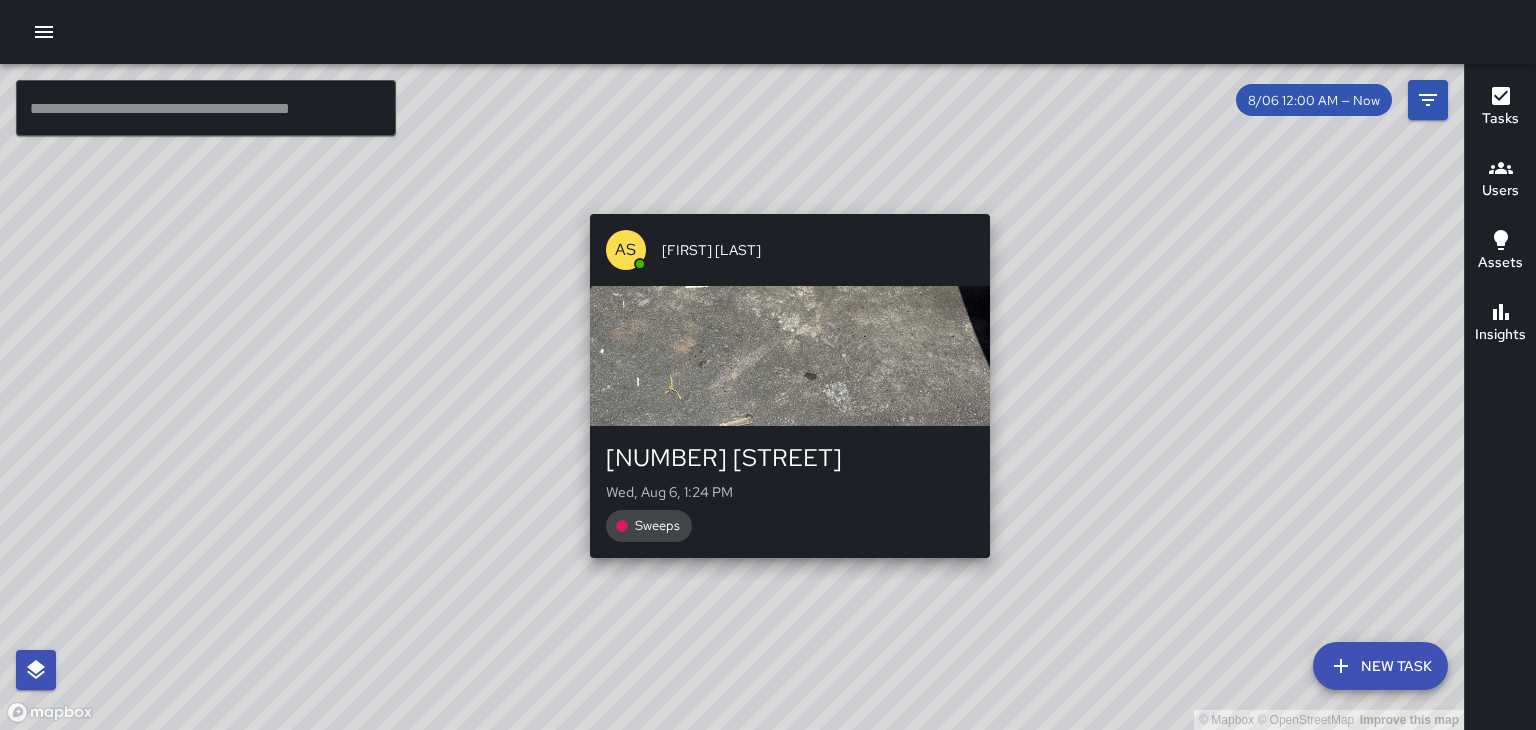 click on "© Mapbox   © OpenStreetMap   Improve this map AS ALIAS SIEGLER 68 Haywood Street Wed, Aug 6, 1:24 PM Sweeps" at bounding box center [732, 397] 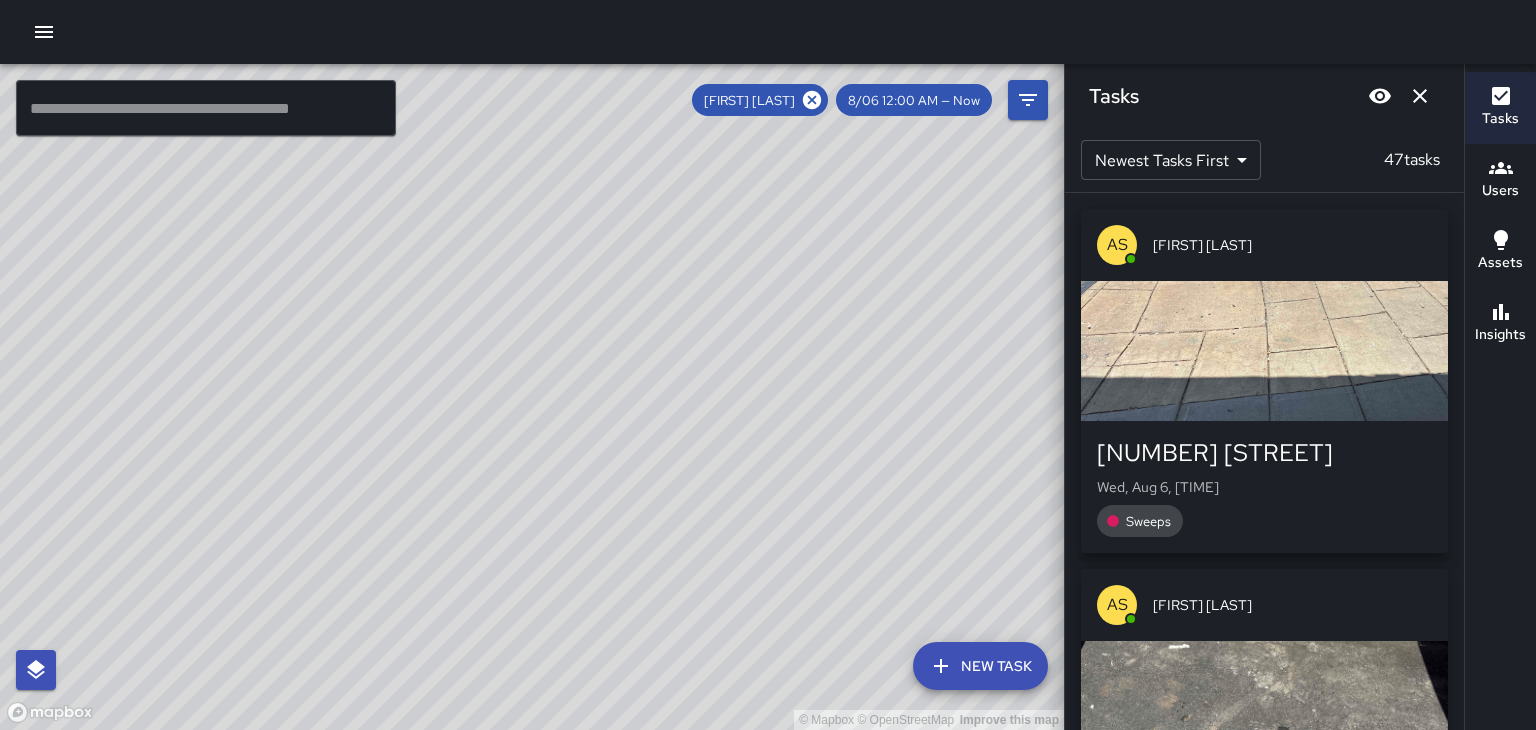 click on "© Mapbox   © OpenStreetMap   Improve this map" at bounding box center (532, 397) 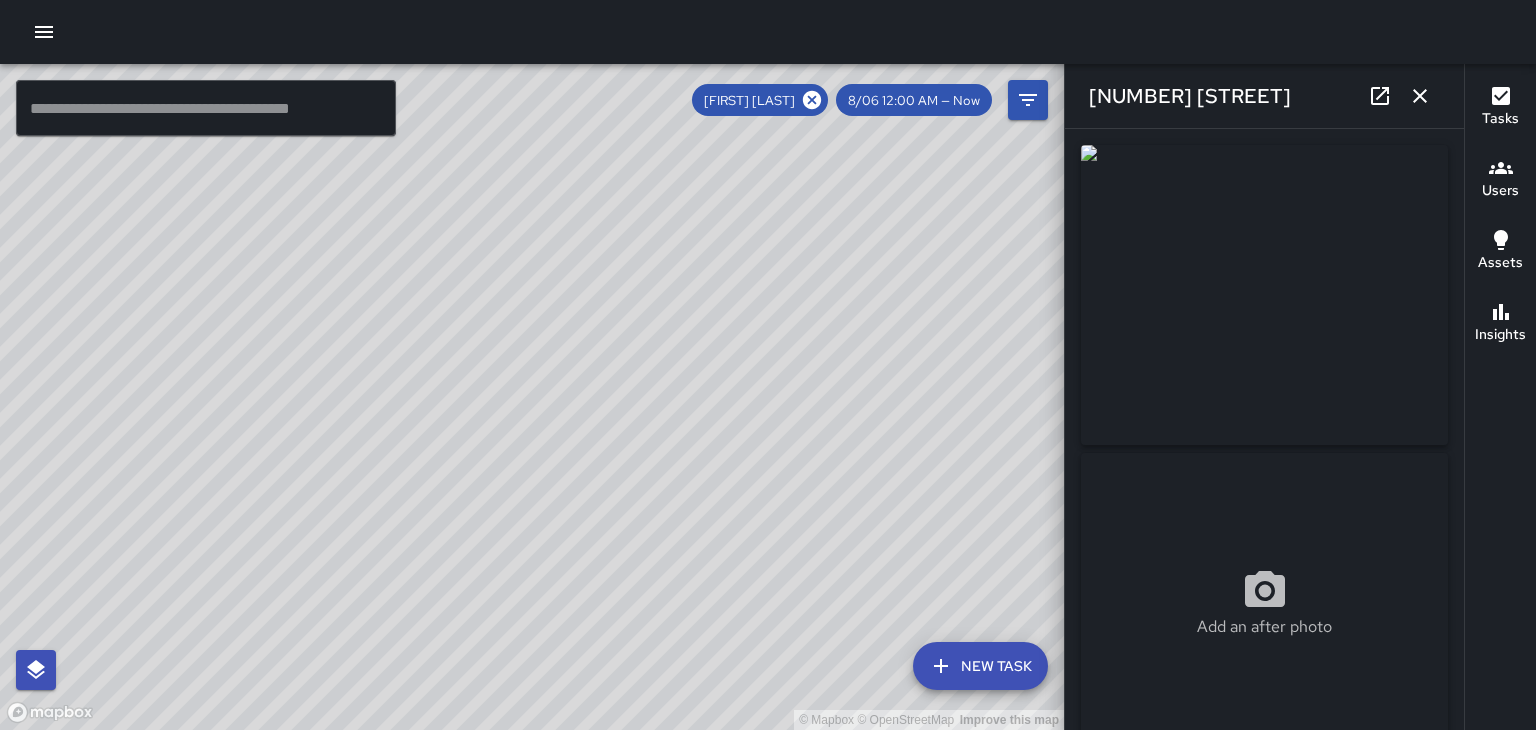 type on "**********" 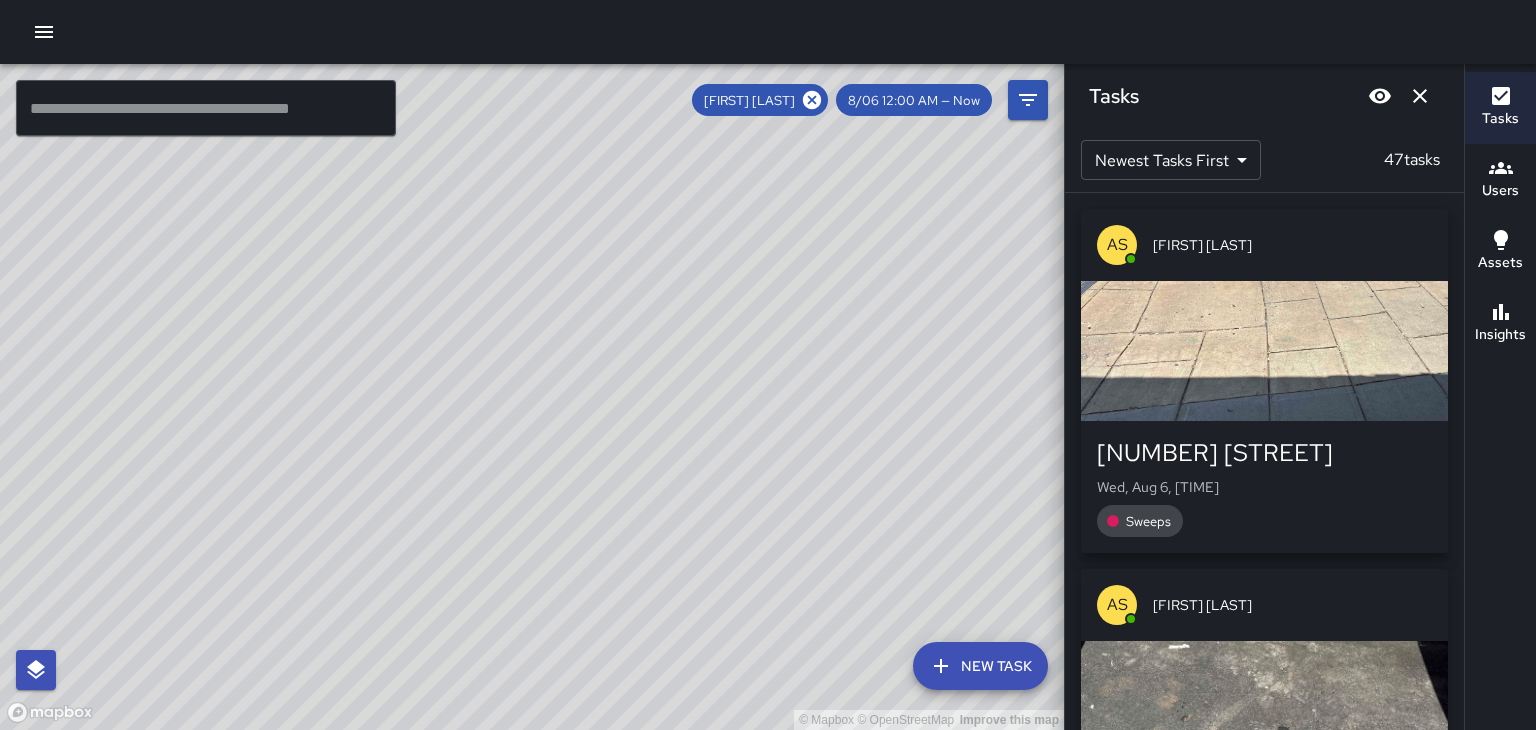 click 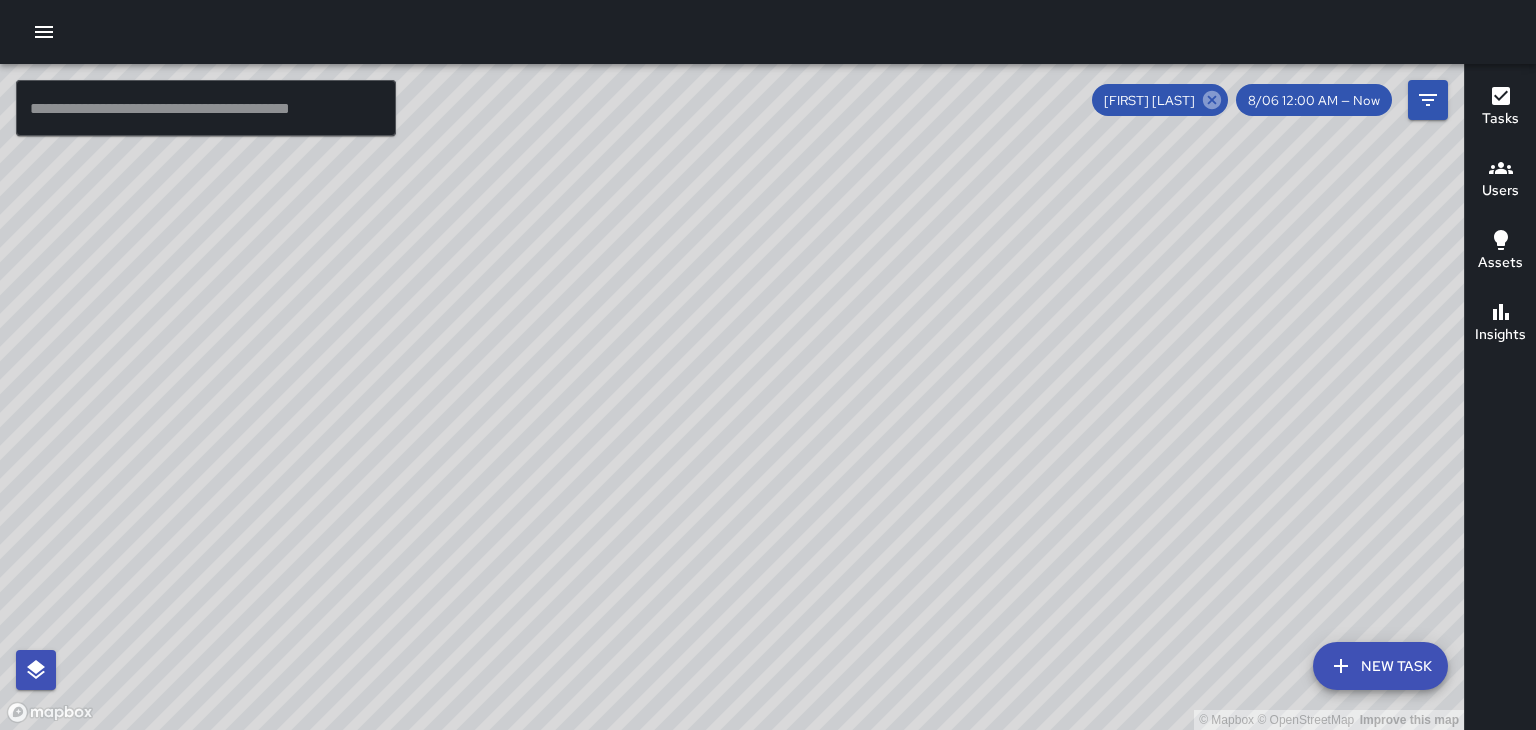 click 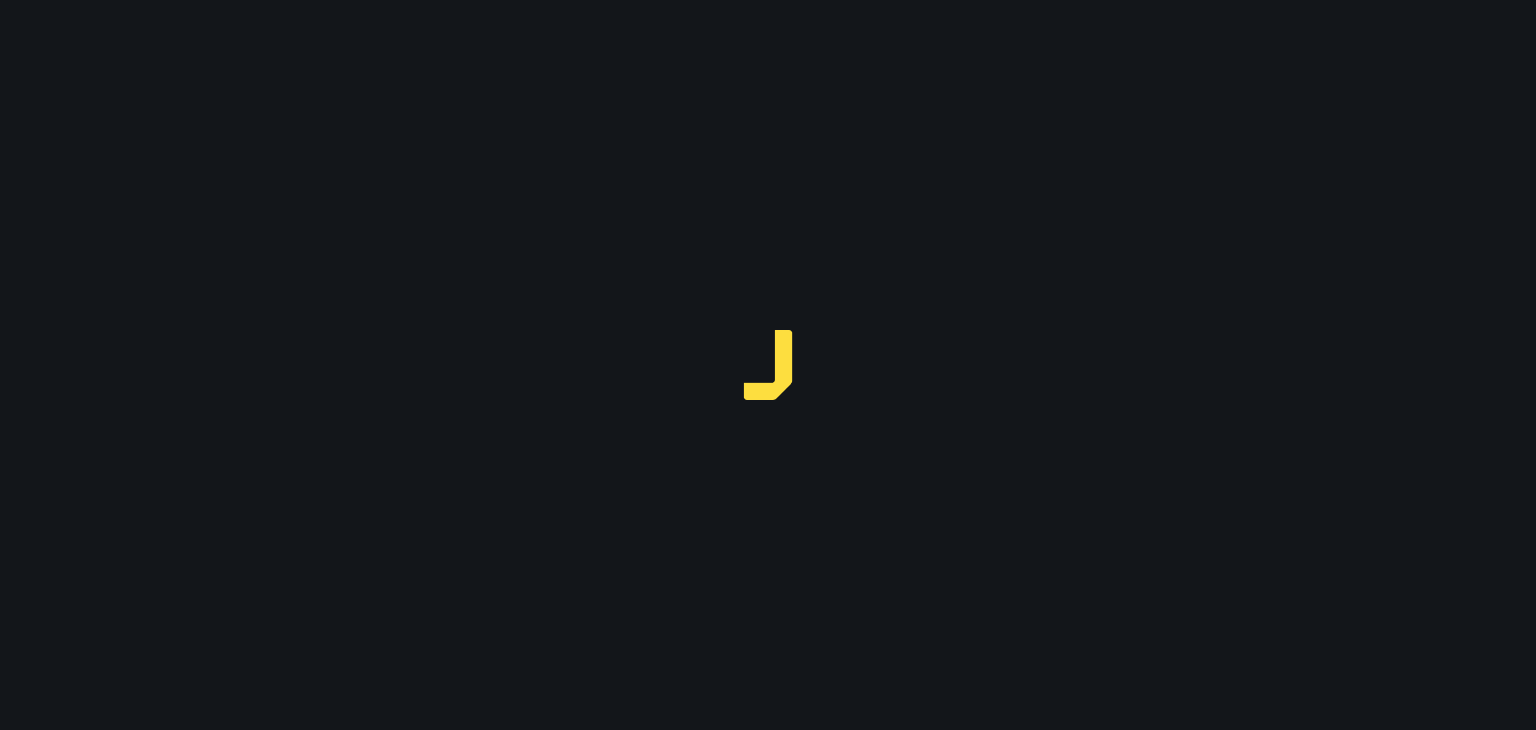 scroll, scrollTop: 0, scrollLeft: 0, axis: both 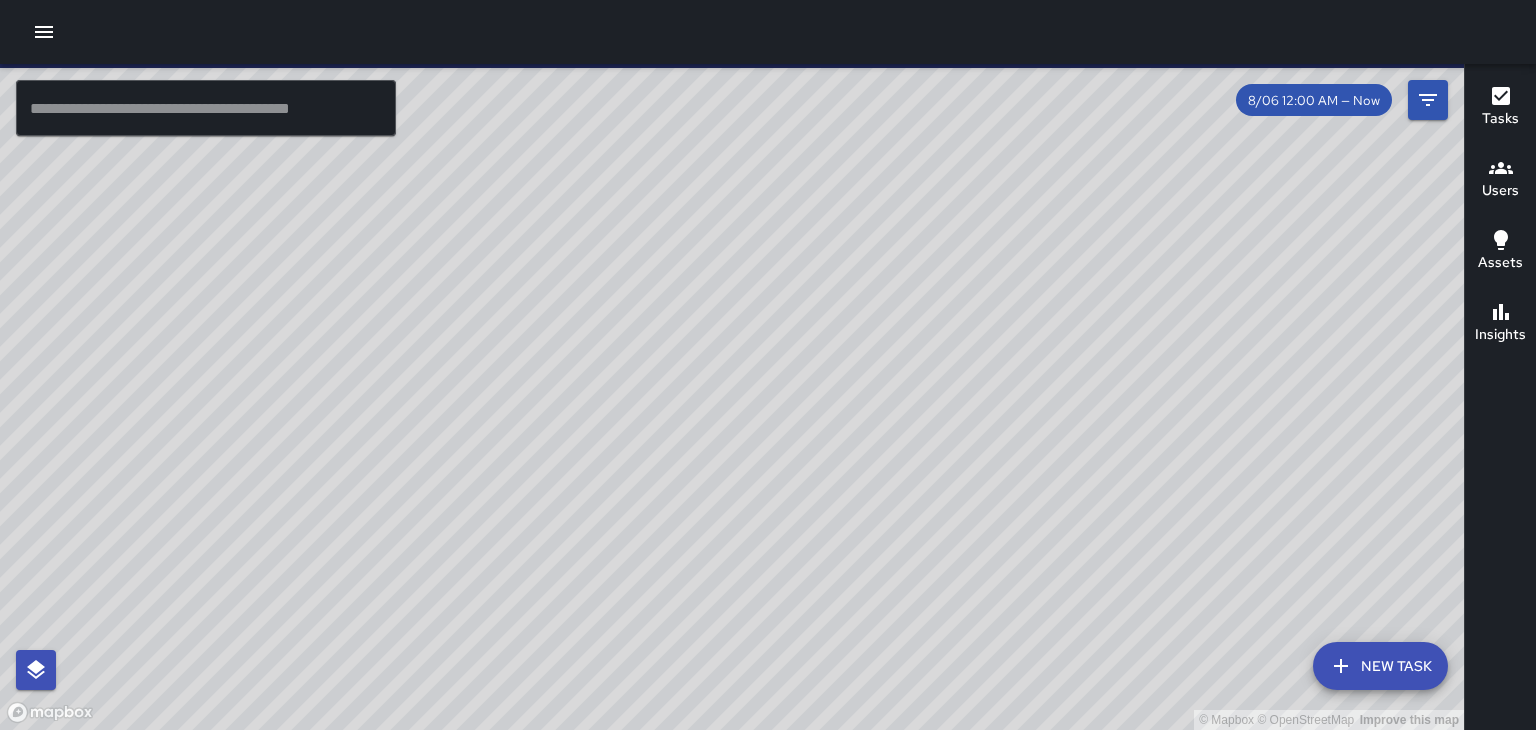click on "© Mapbox   © OpenStreetMap   Improve this map" at bounding box center [732, 397] 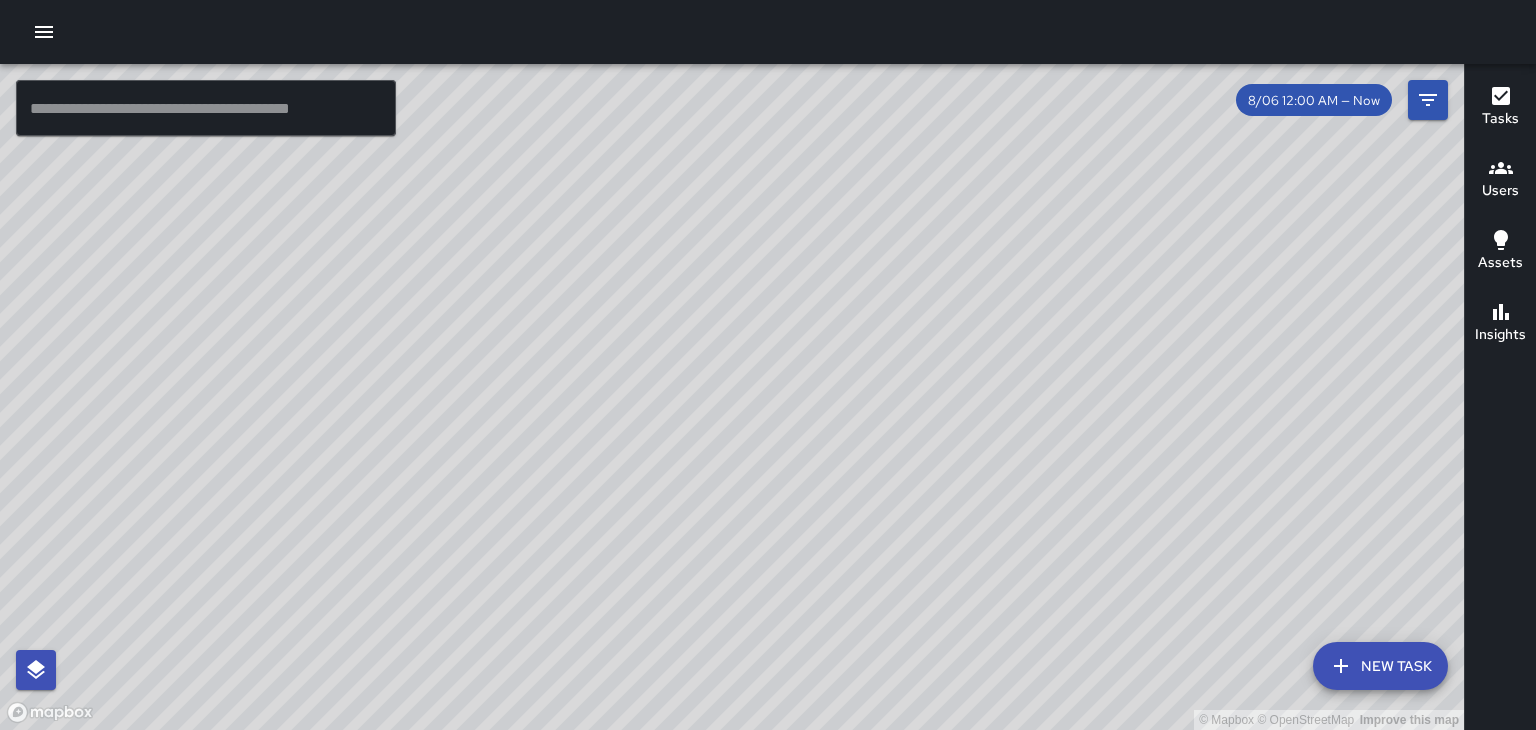 click on "© Mapbox   © OpenStreetMap   Improve this map" at bounding box center [732, 397] 